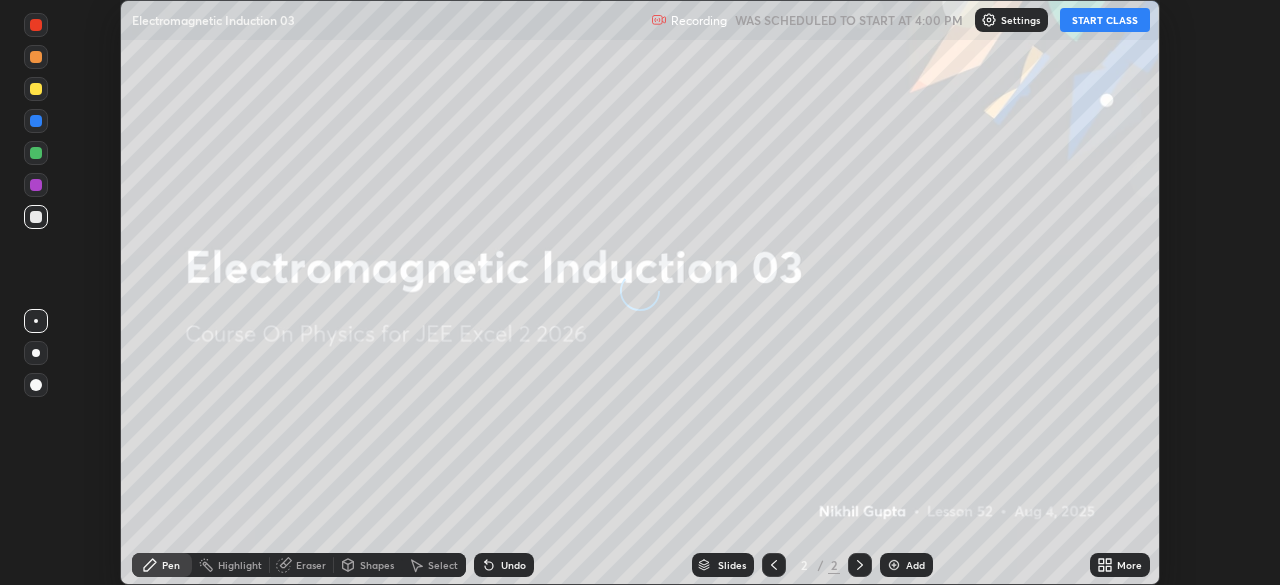 scroll, scrollTop: 0, scrollLeft: 0, axis: both 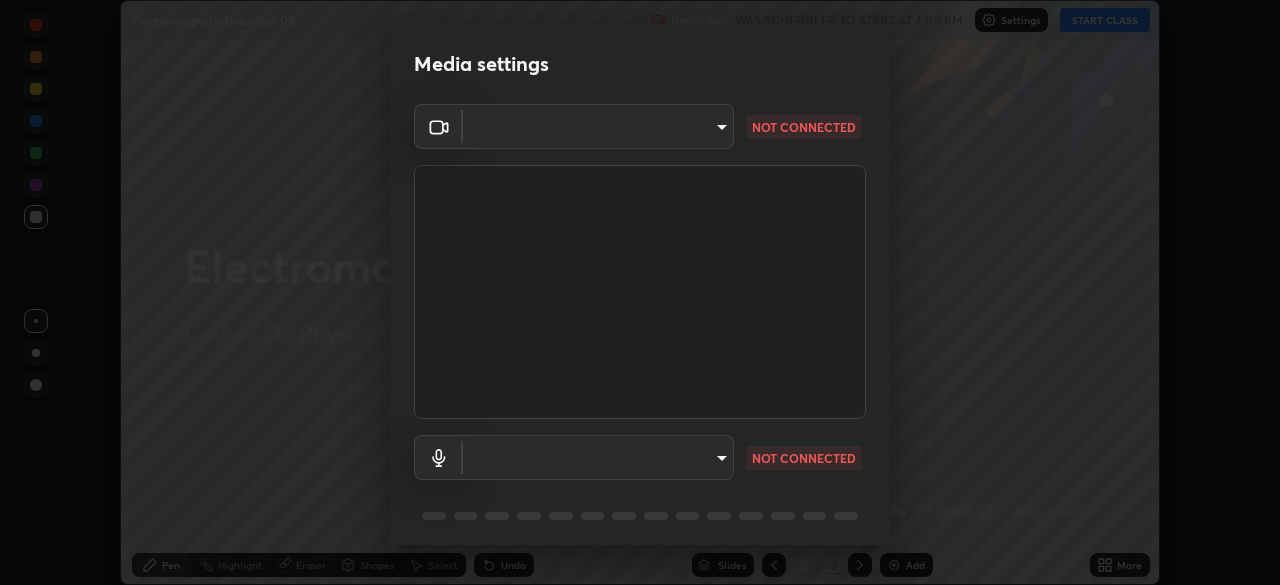type on "18994561ee15dbcc92208454b9157fa19b596848ea19b860cecb3a215b8f162b" 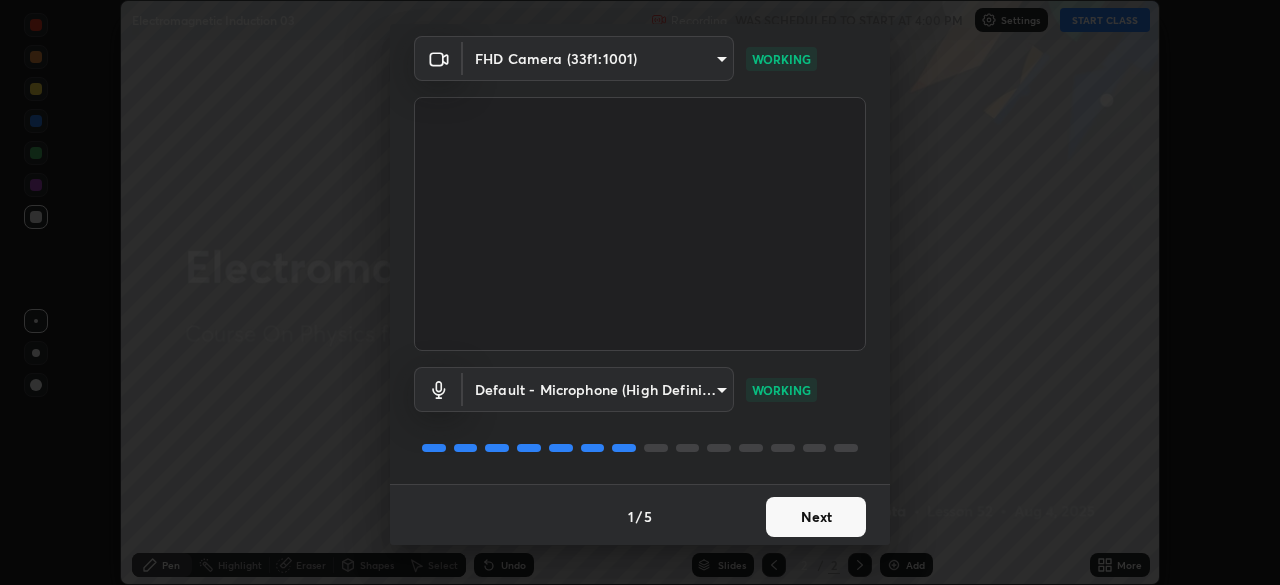 scroll, scrollTop: 71, scrollLeft: 0, axis: vertical 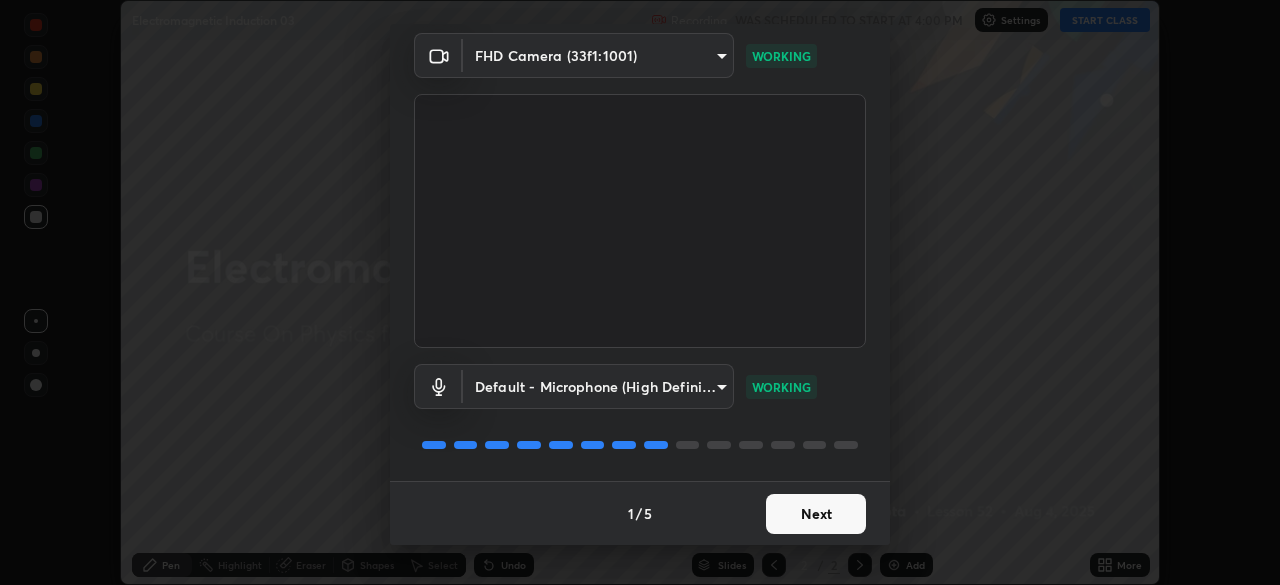 click on "Next" at bounding box center (816, 514) 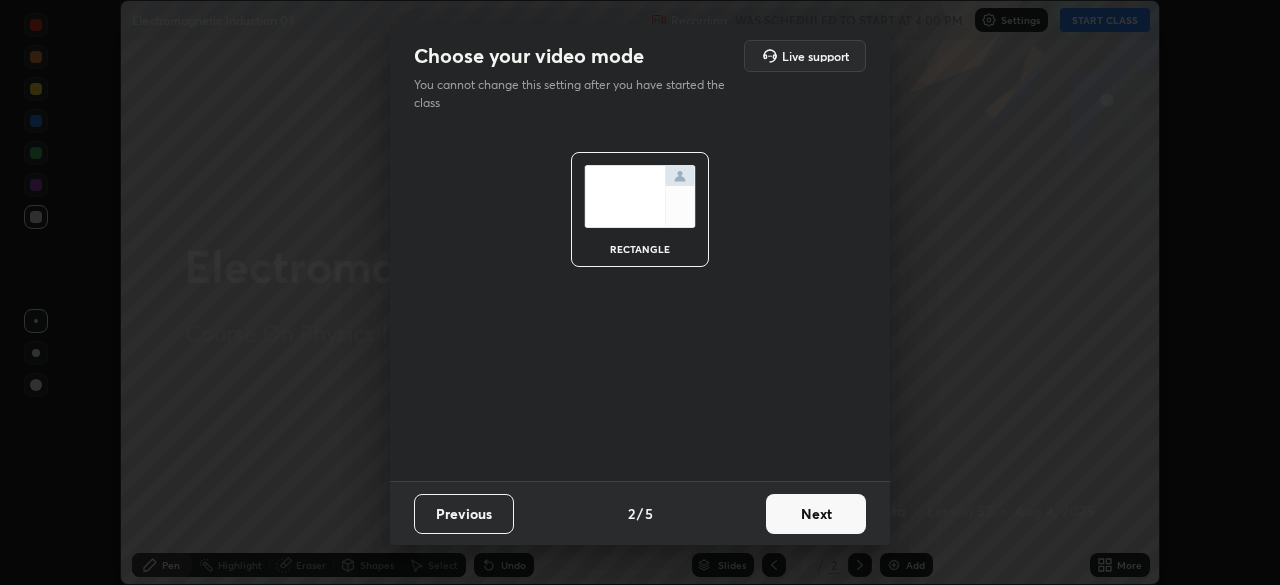 scroll, scrollTop: 0, scrollLeft: 0, axis: both 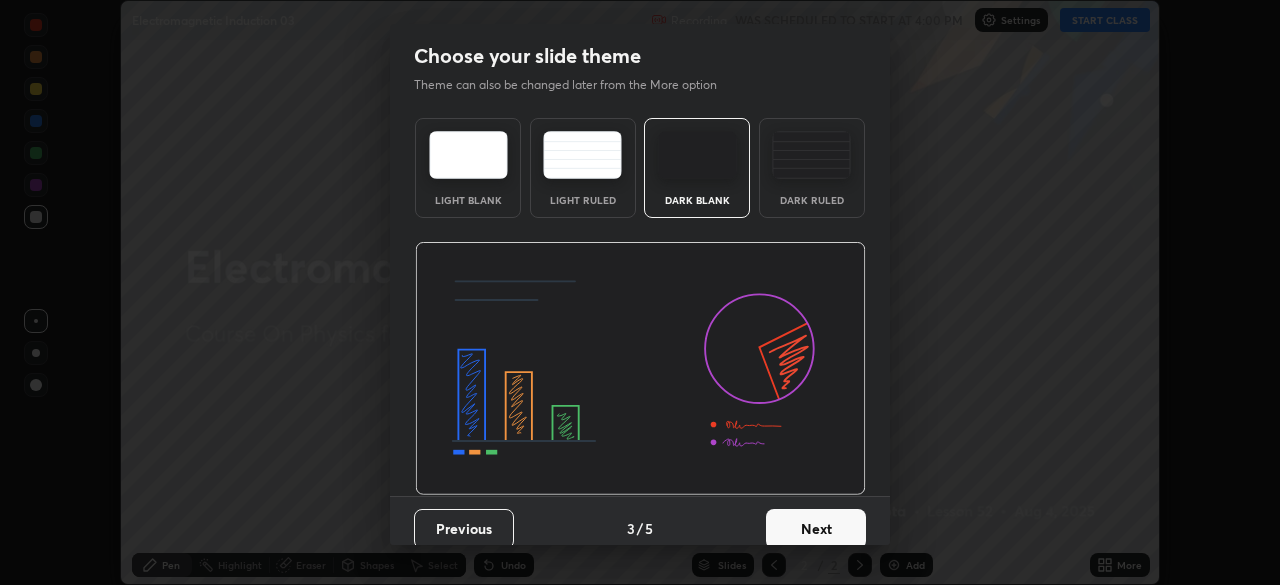 click on "Next" at bounding box center (816, 529) 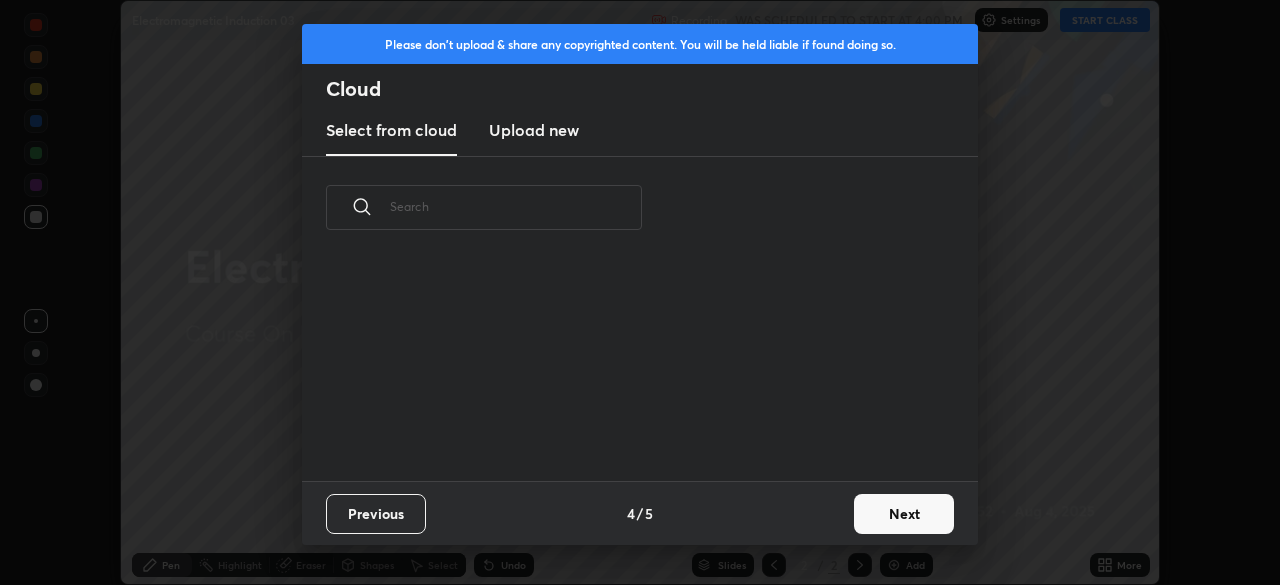 click on "Next" at bounding box center [904, 514] 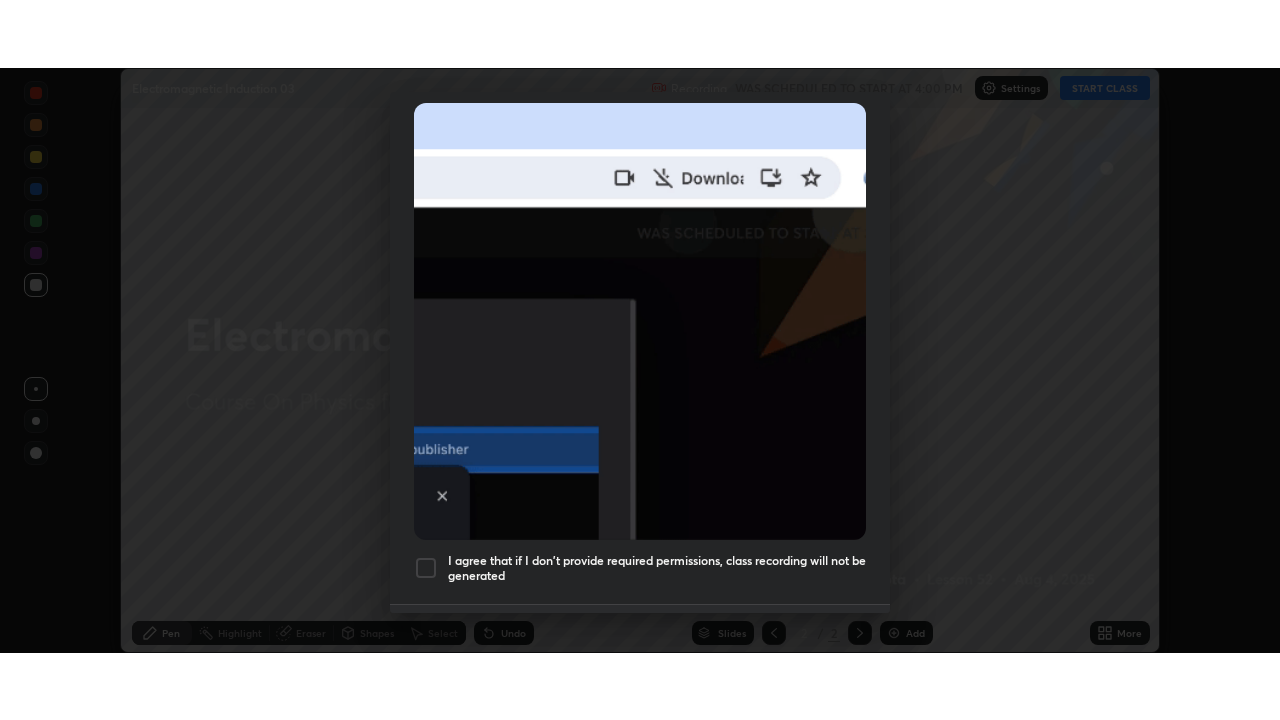 scroll, scrollTop: 479, scrollLeft: 0, axis: vertical 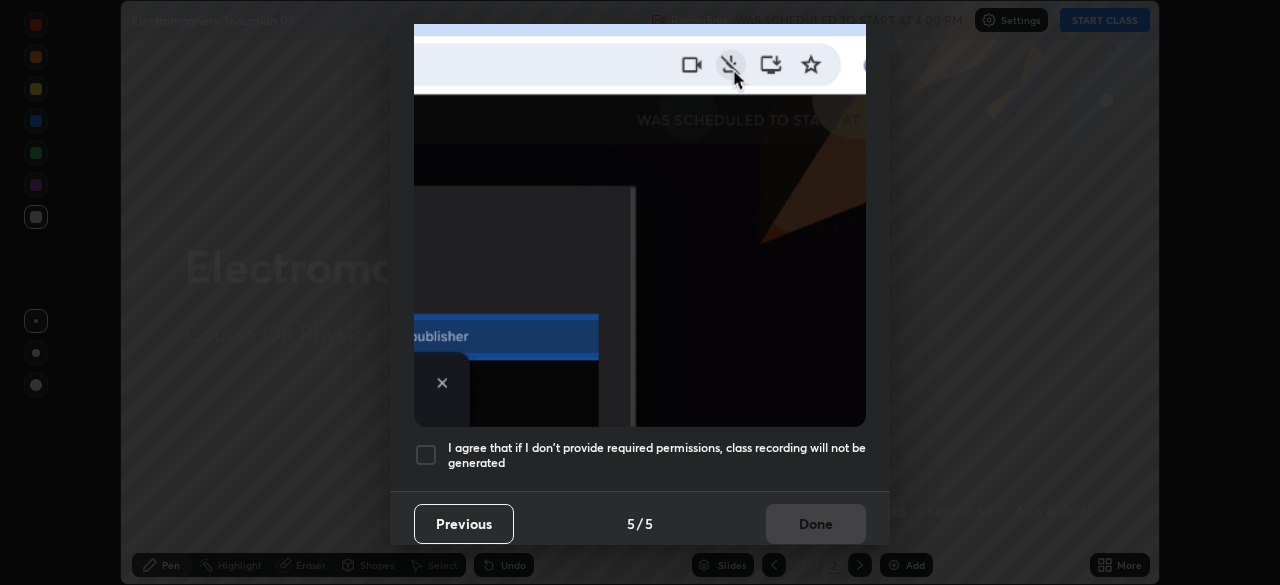 click at bounding box center [426, 455] 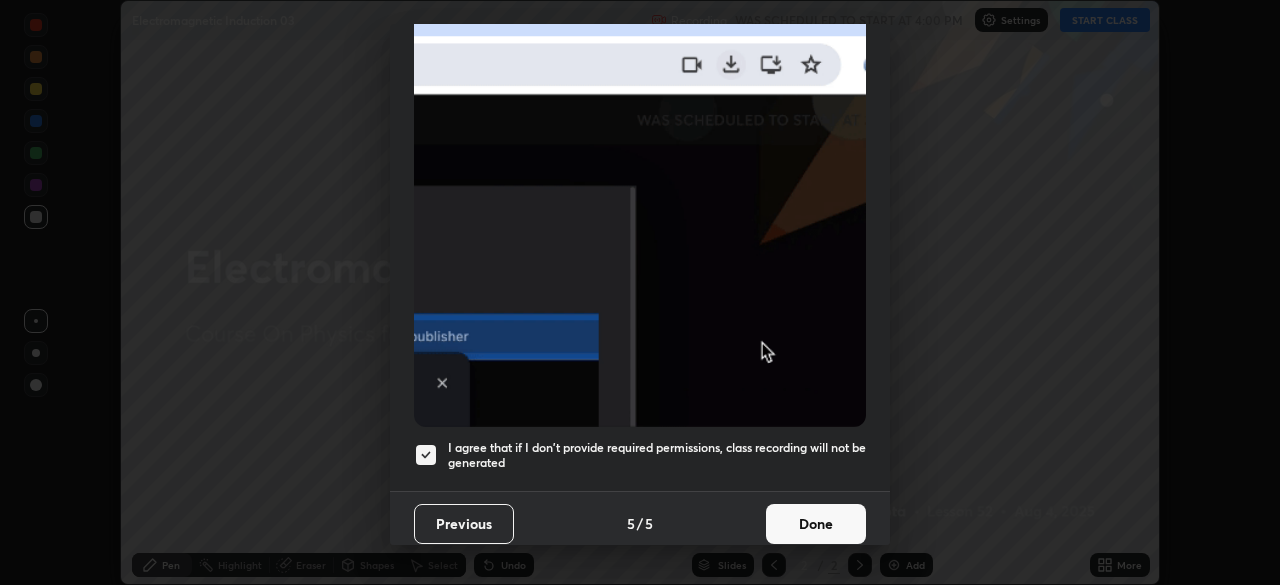 click on "Done" at bounding box center (816, 524) 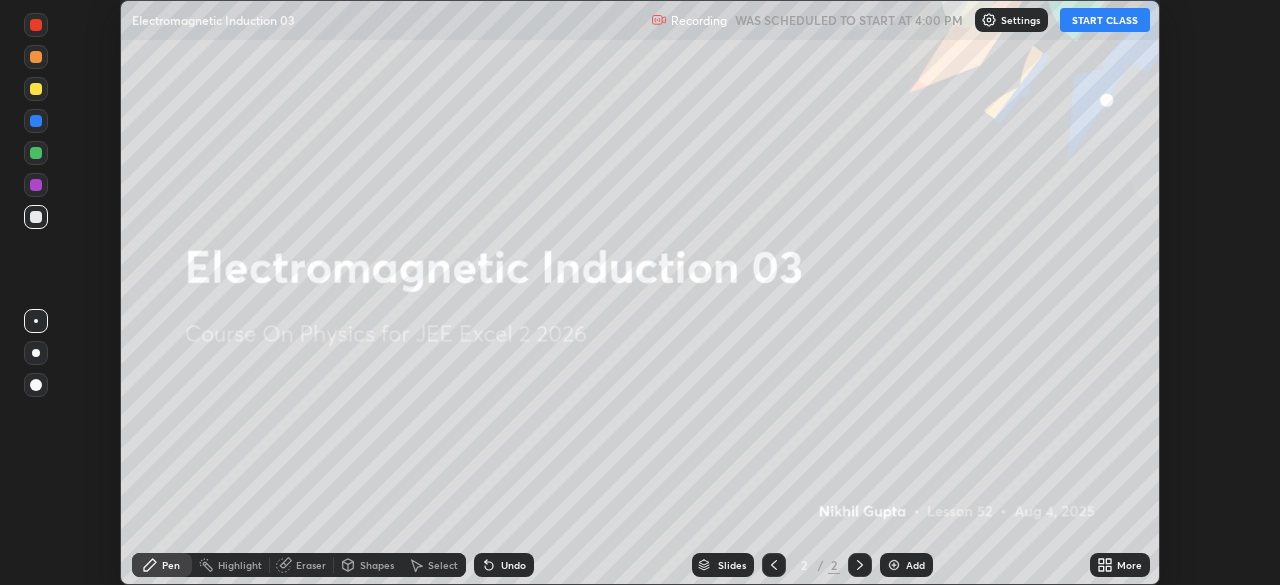 click on "START CLASS" at bounding box center [1105, 20] 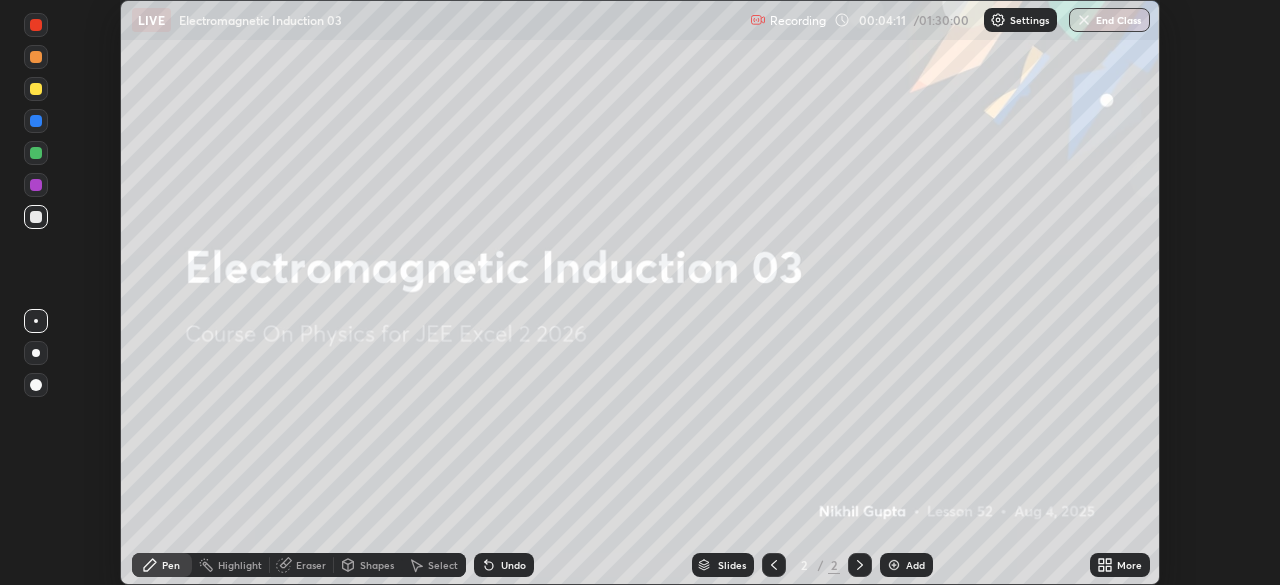click on "Add" at bounding box center (906, 565) 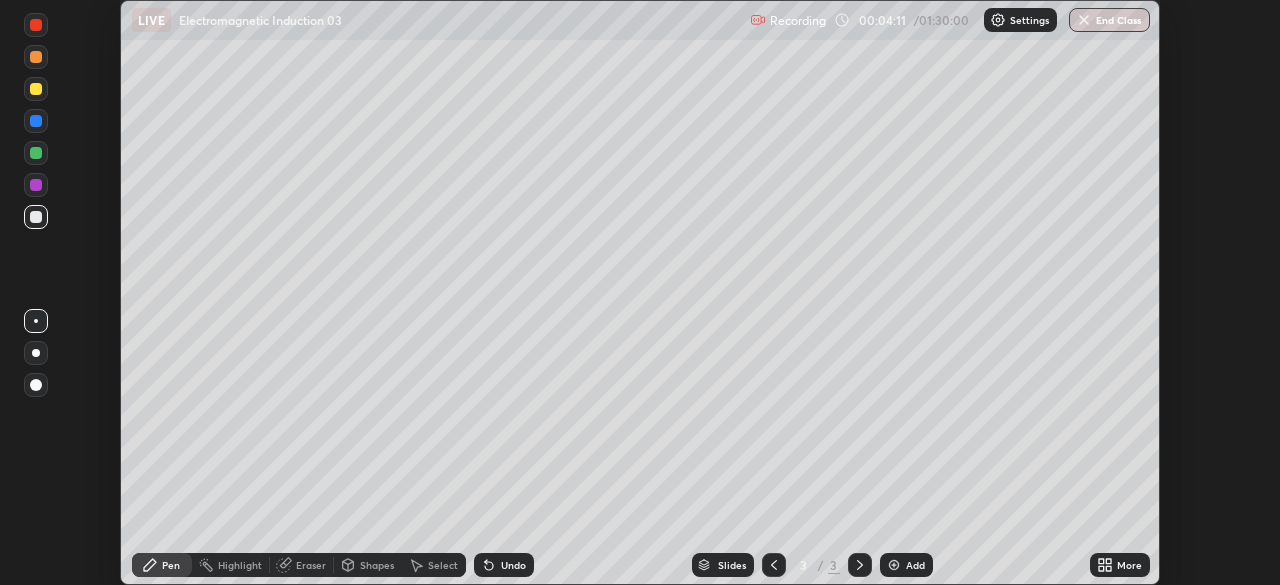 click 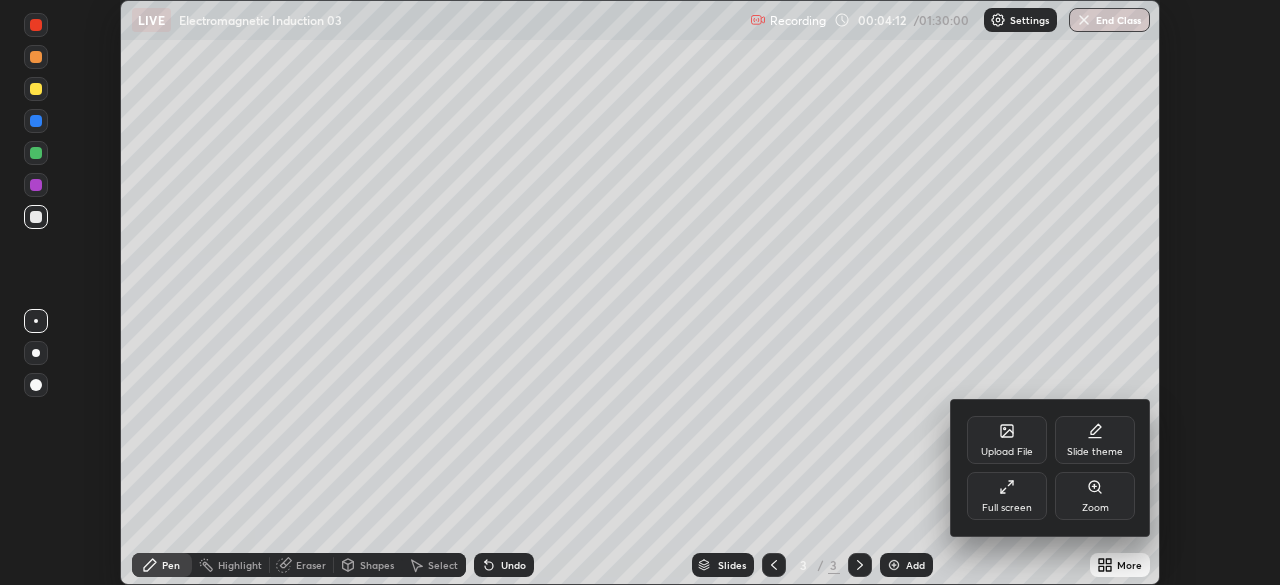 click on "Full screen" at bounding box center (1007, 508) 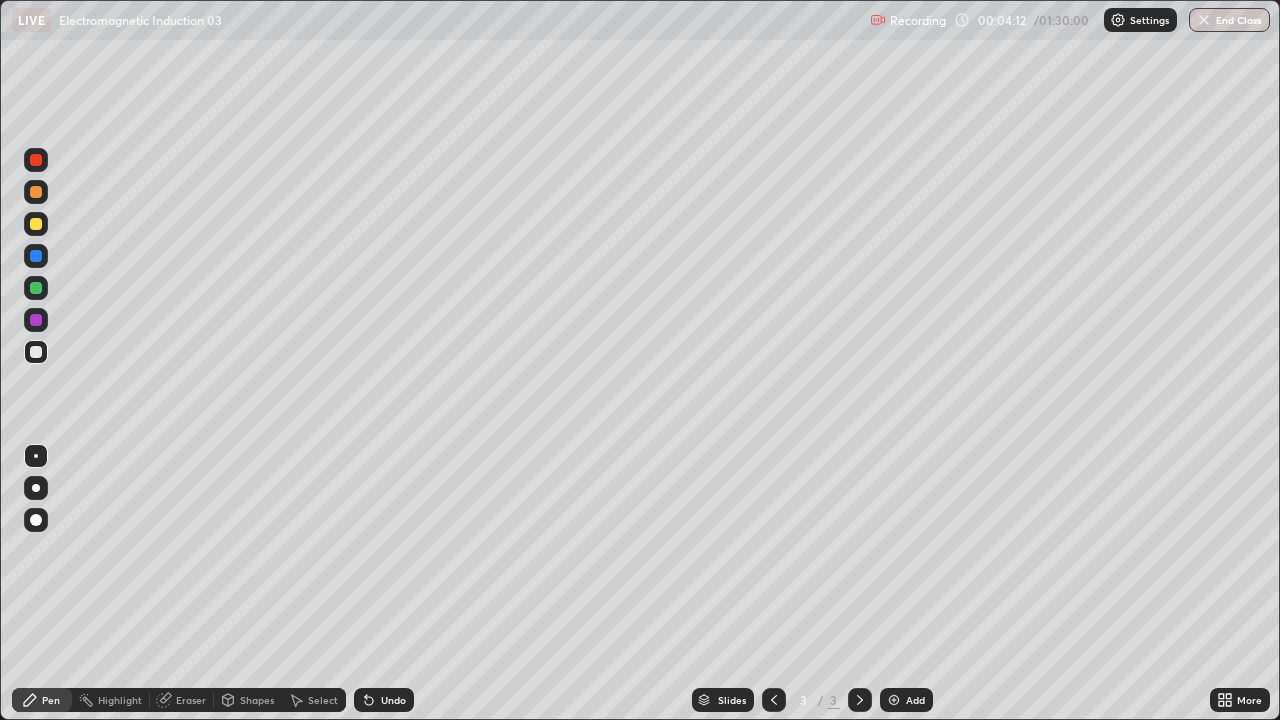 scroll, scrollTop: 99280, scrollLeft: 98720, axis: both 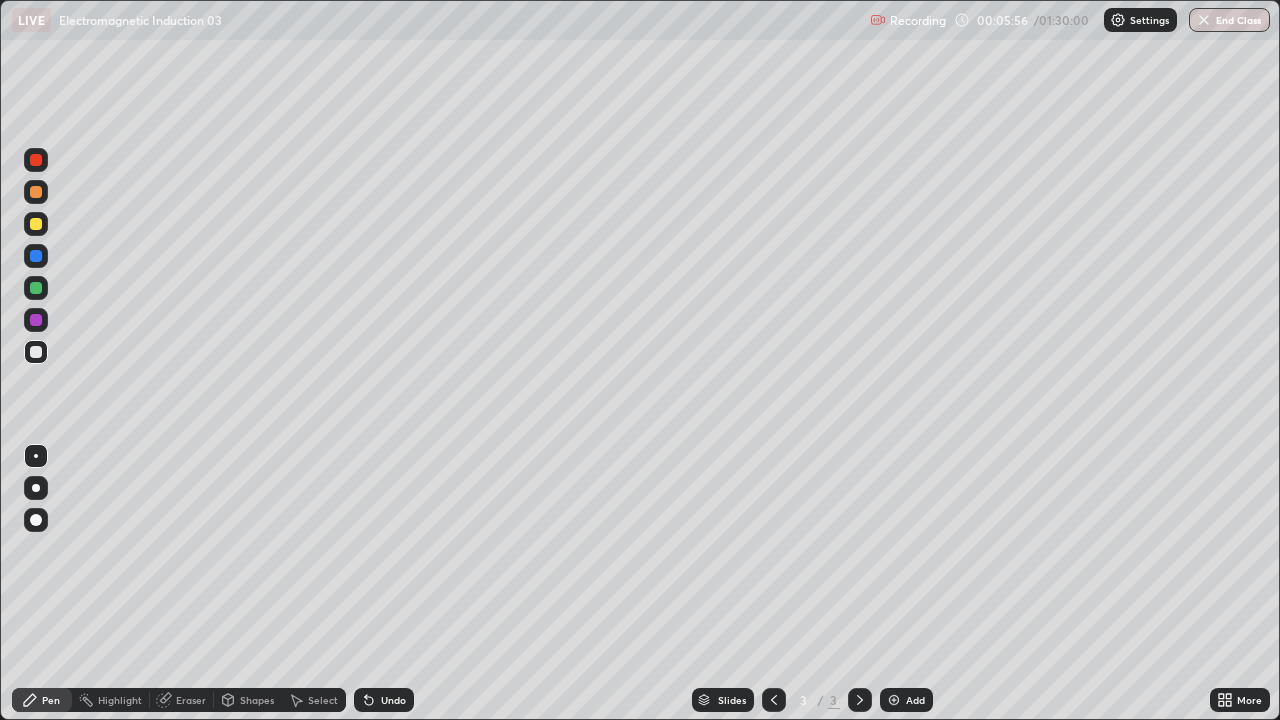 click at bounding box center (36, 224) 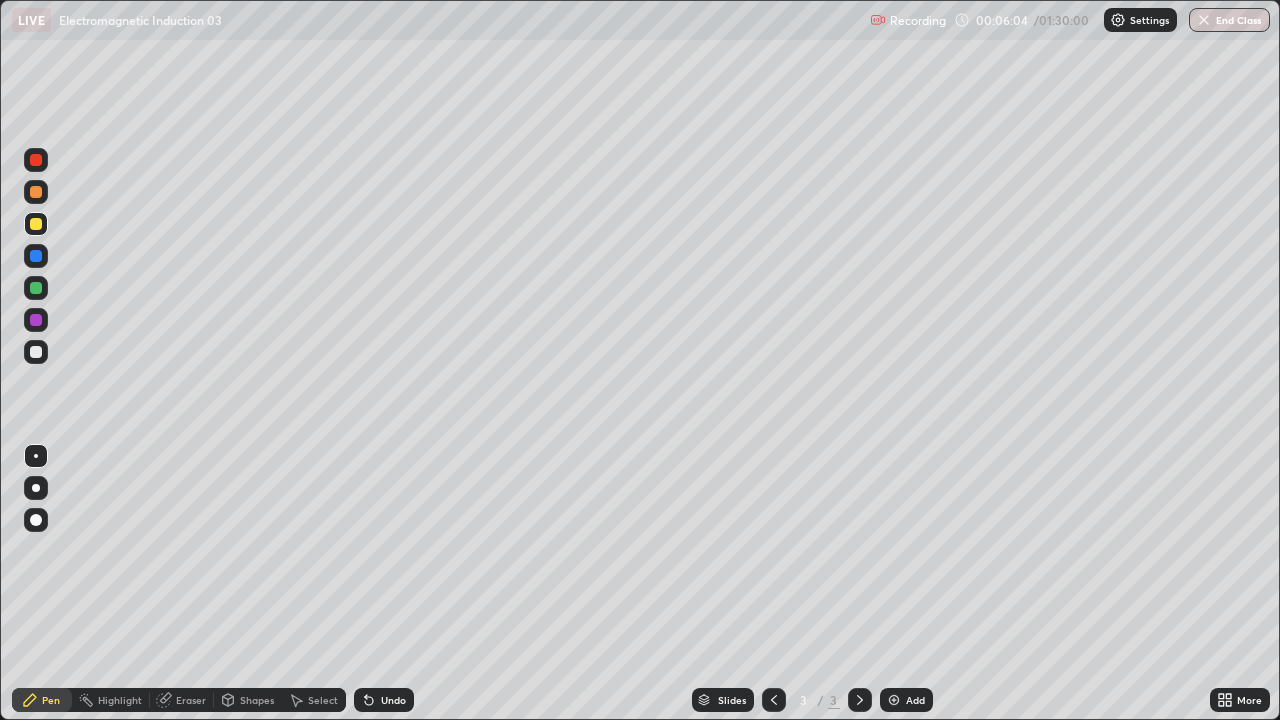 click at bounding box center [36, 352] 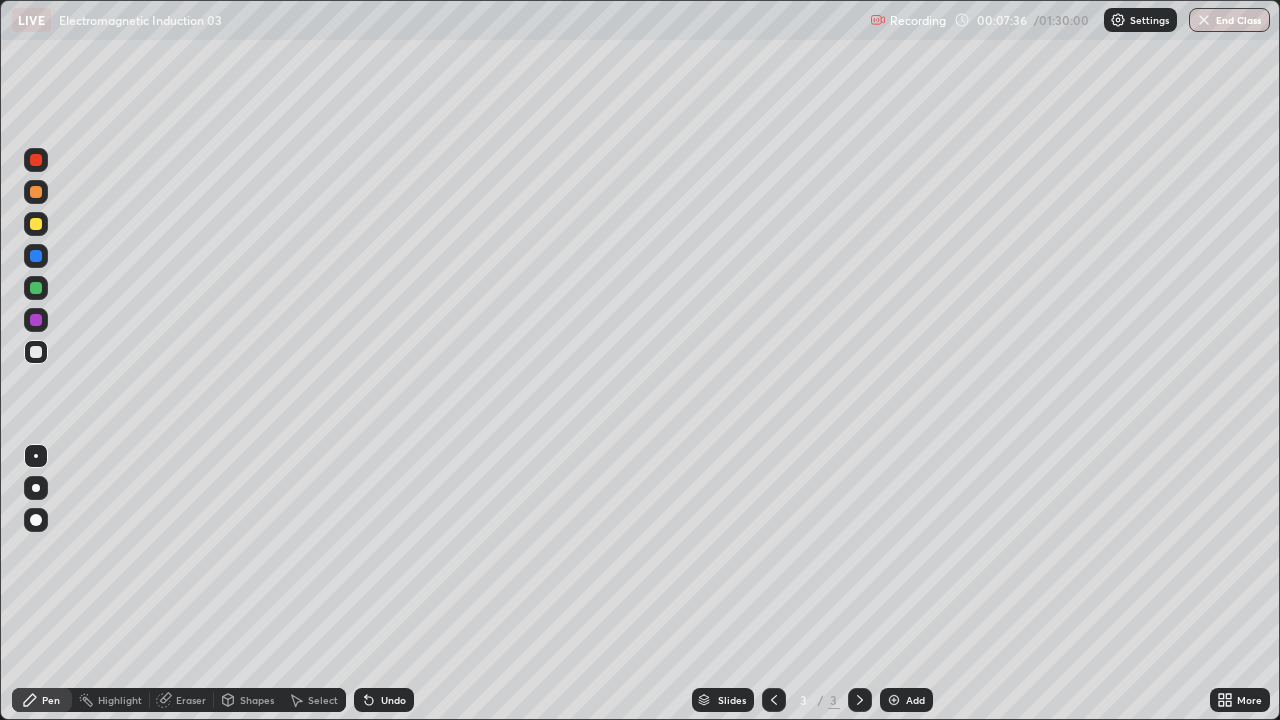 click on "Undo" at bounding box center [393, 700] 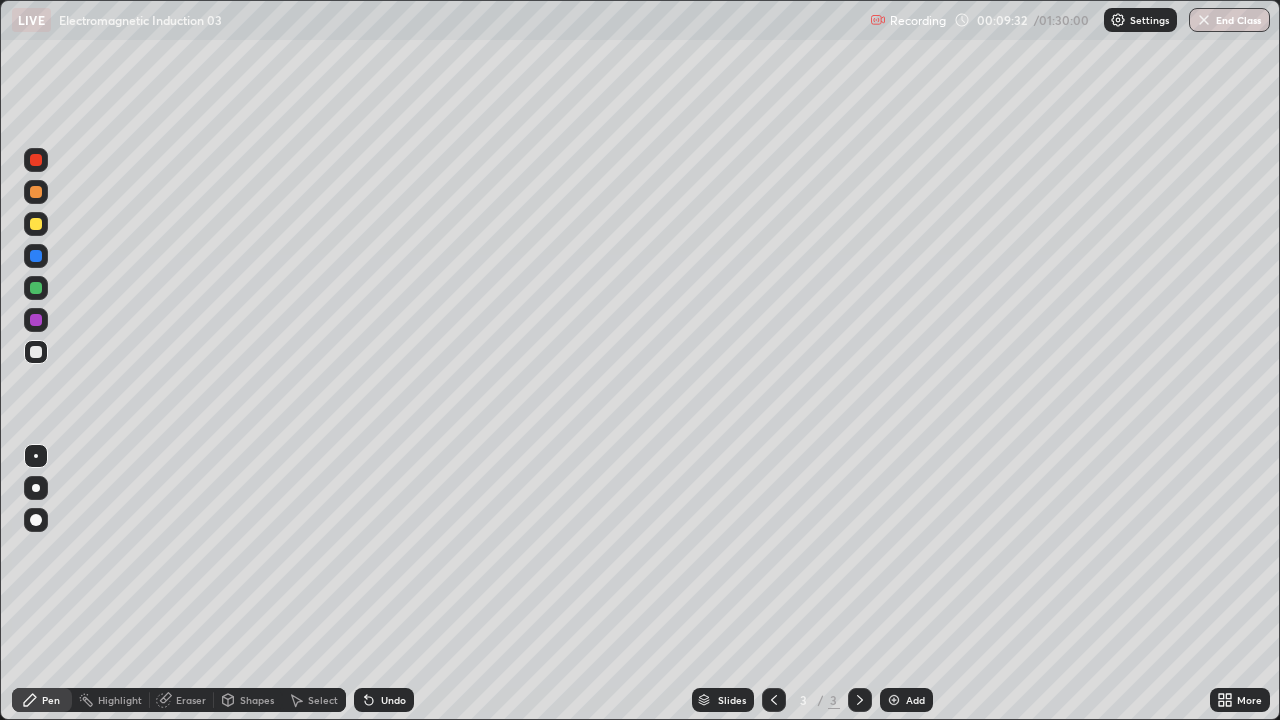 click on "Add" at bounding box center [915, 700] 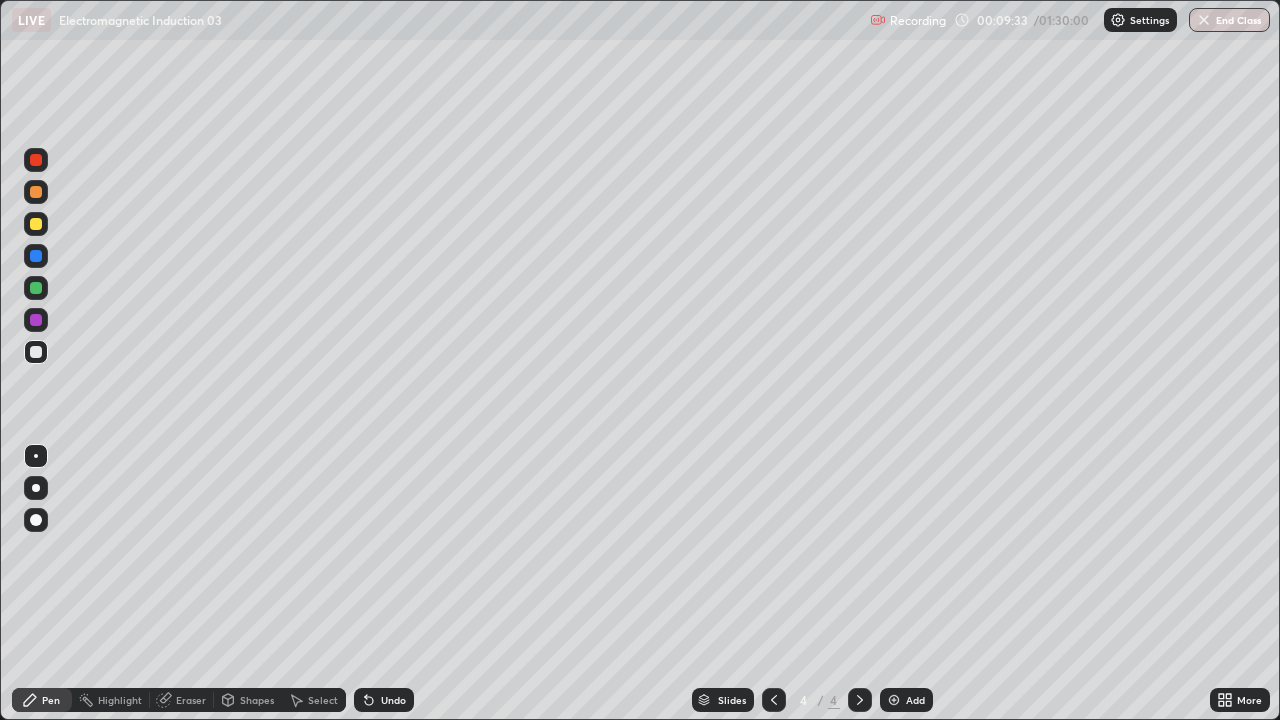 click at bounding box center [36, 224] 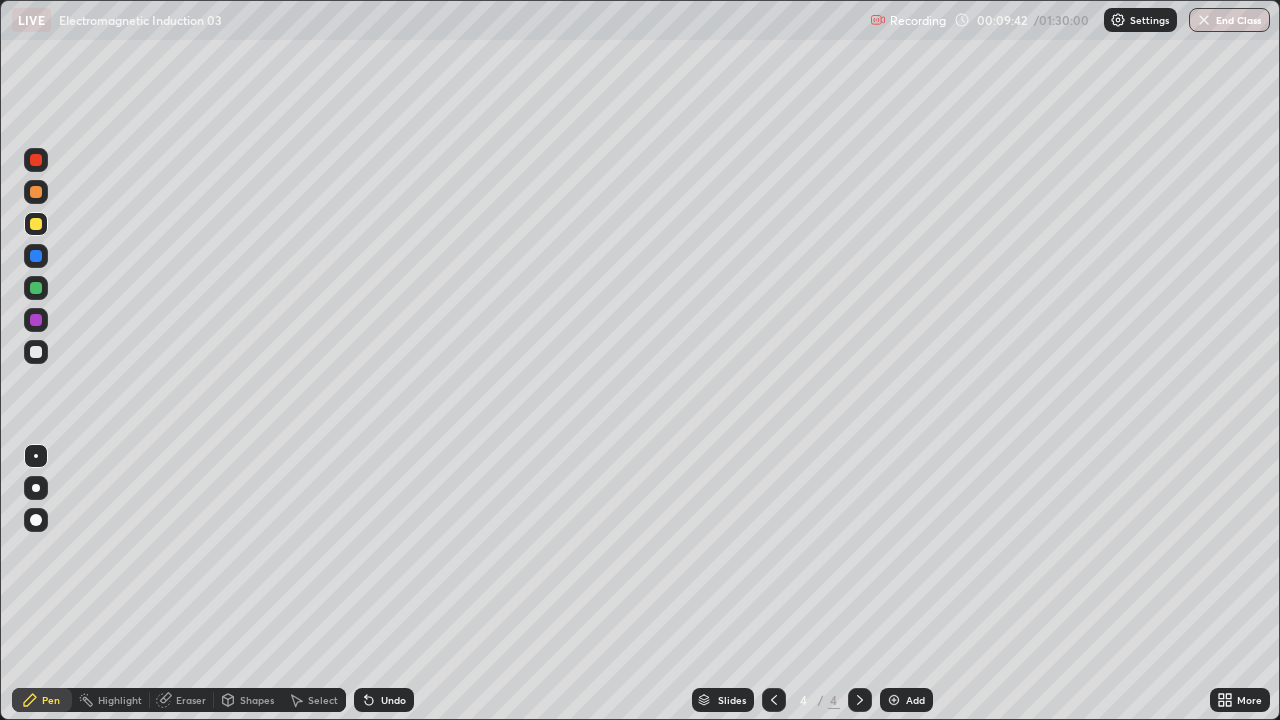 click at bounding box center (36, 352) 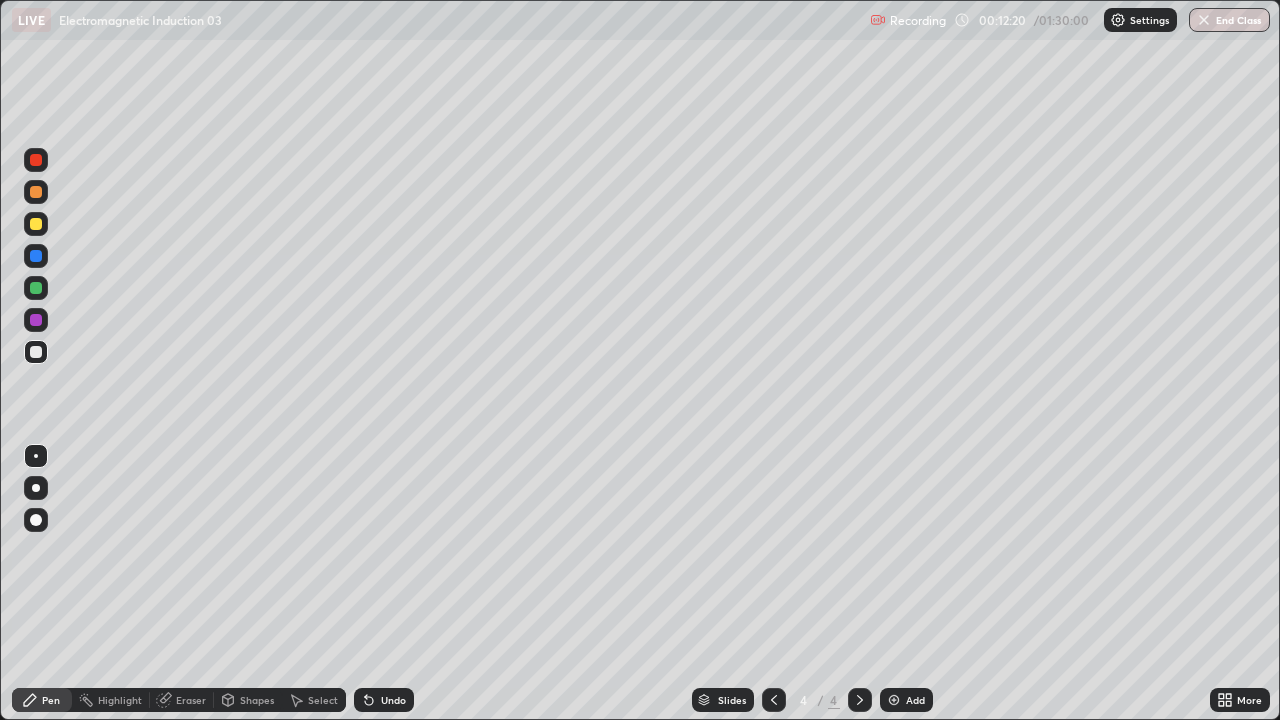 click 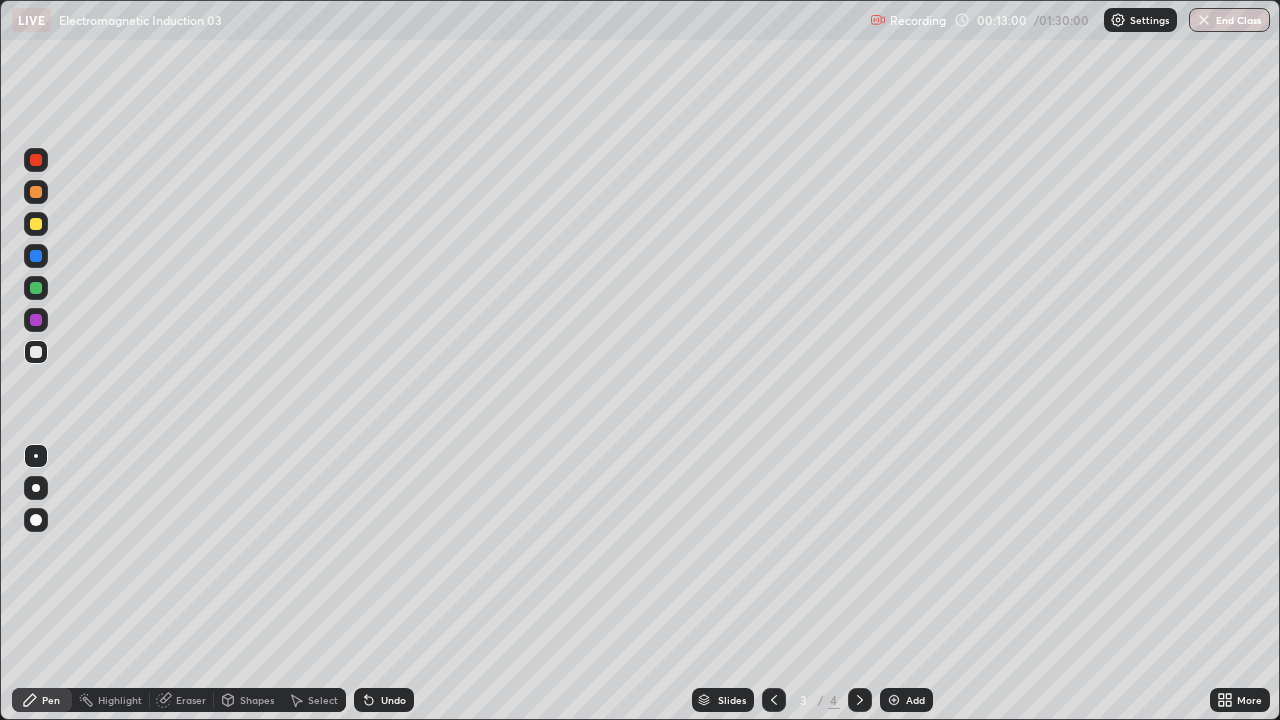 click 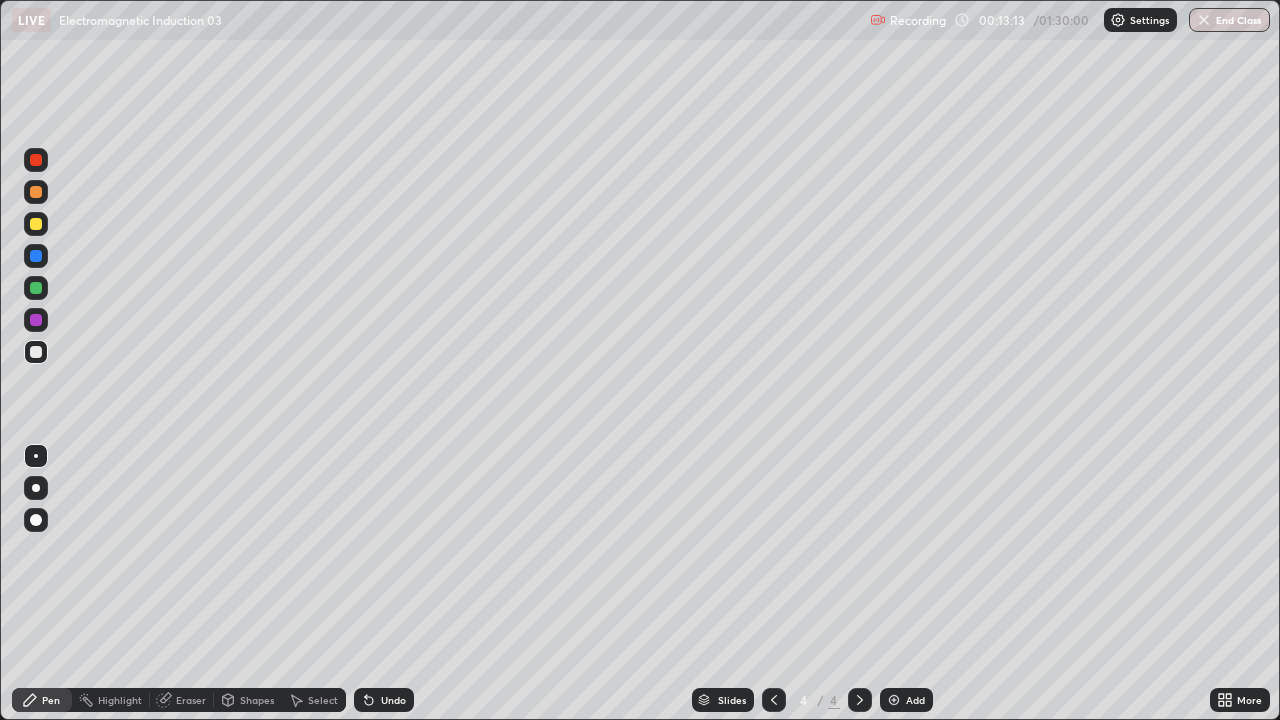 click on "Eraser" at bounding box center (191, 700) 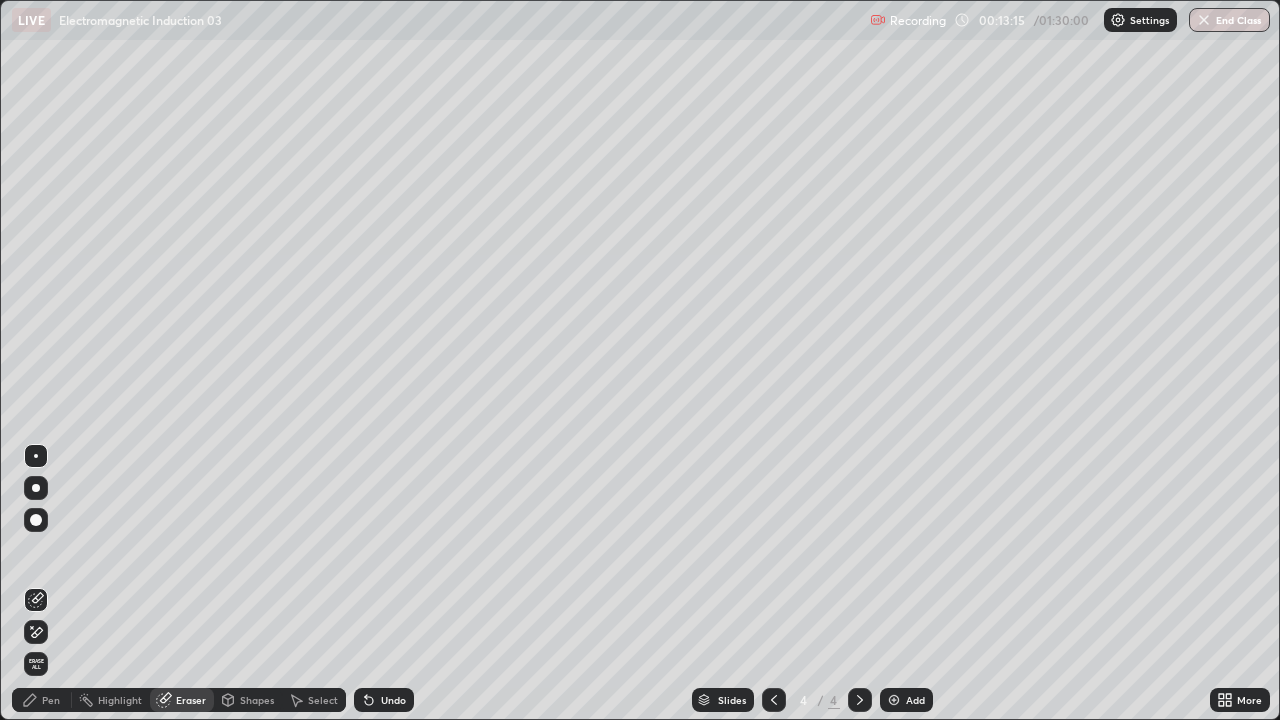 click on "Pen" at bounding box center (42, 700) 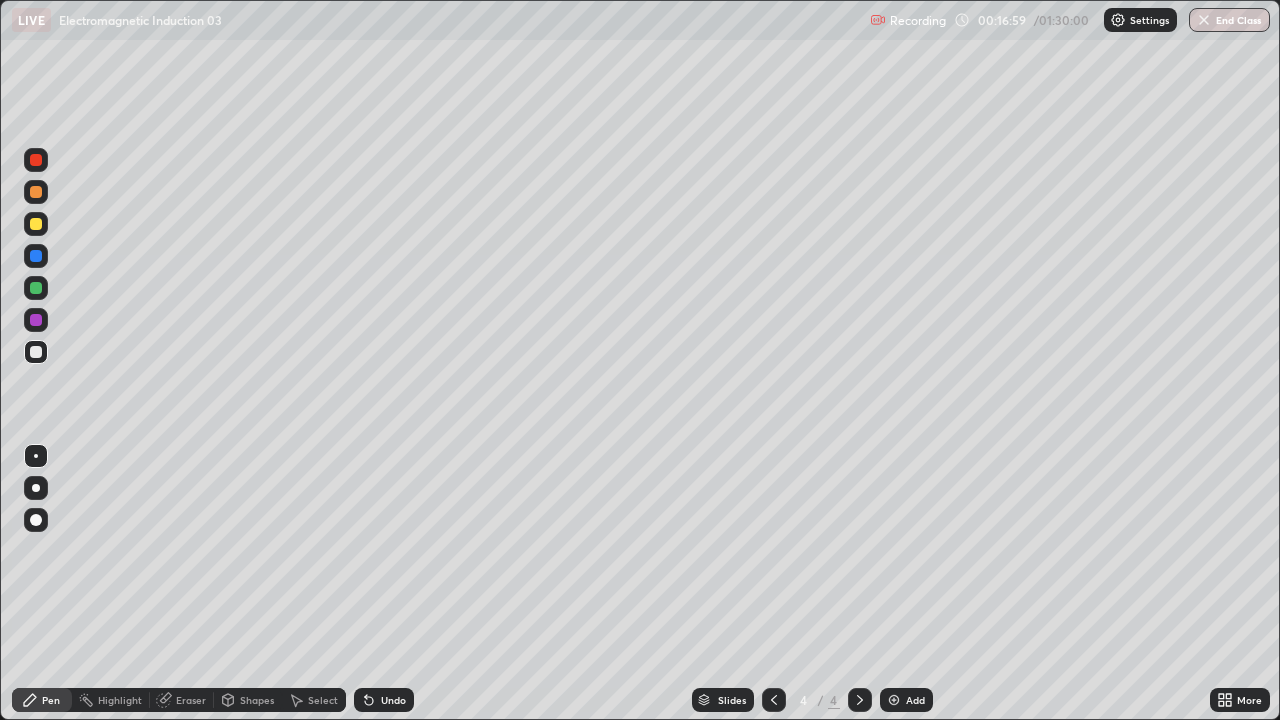click on "Add" at bounding box center (915, 700) 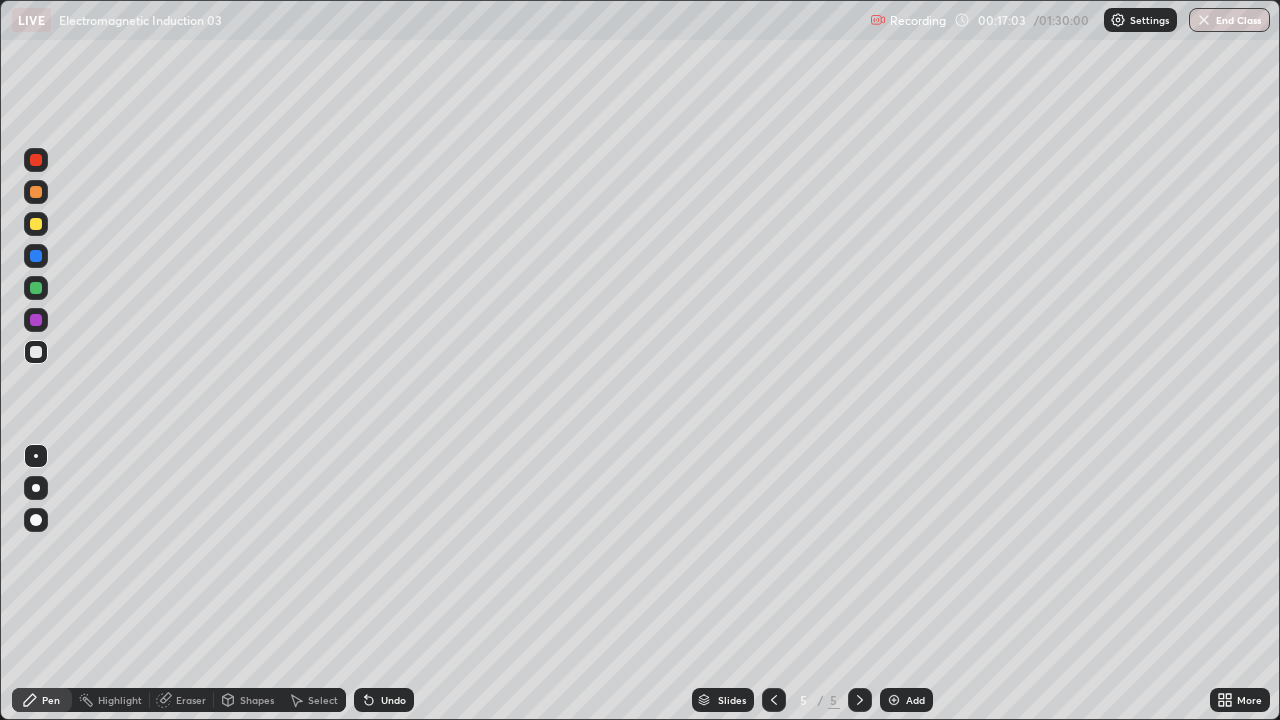 click at bounding box center [36, 224] 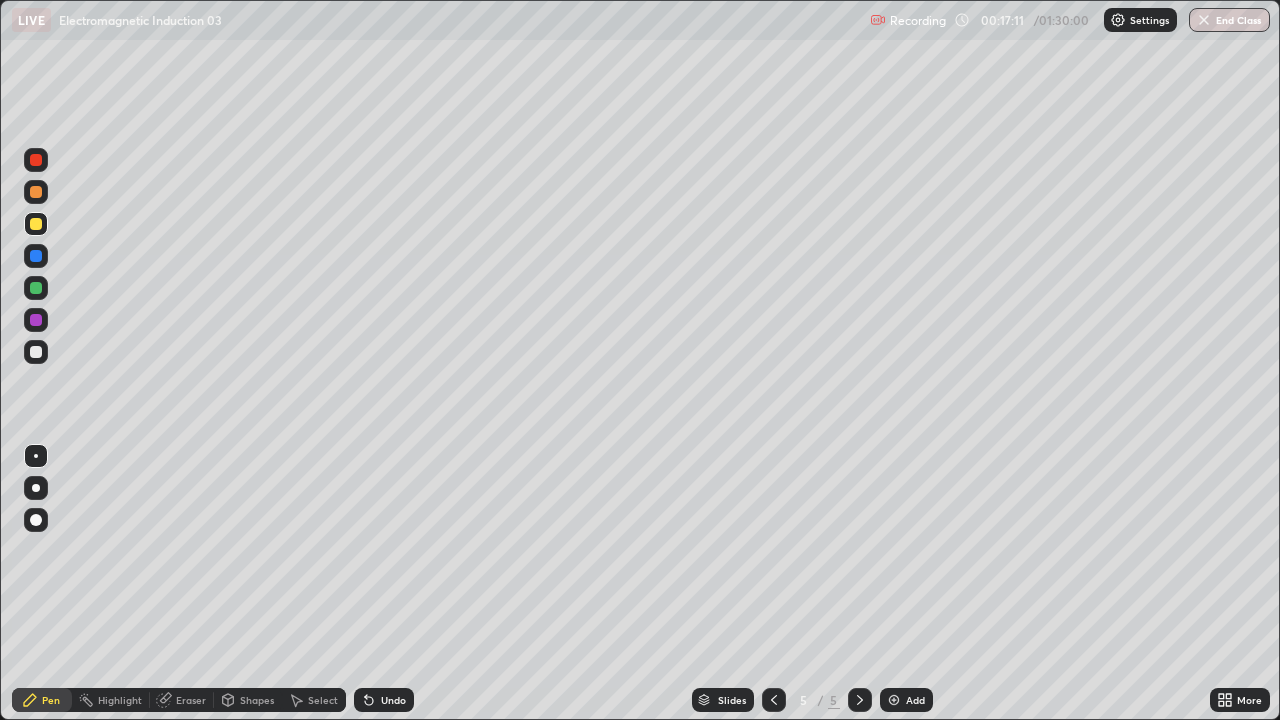 click at bounding box center [36, 352] 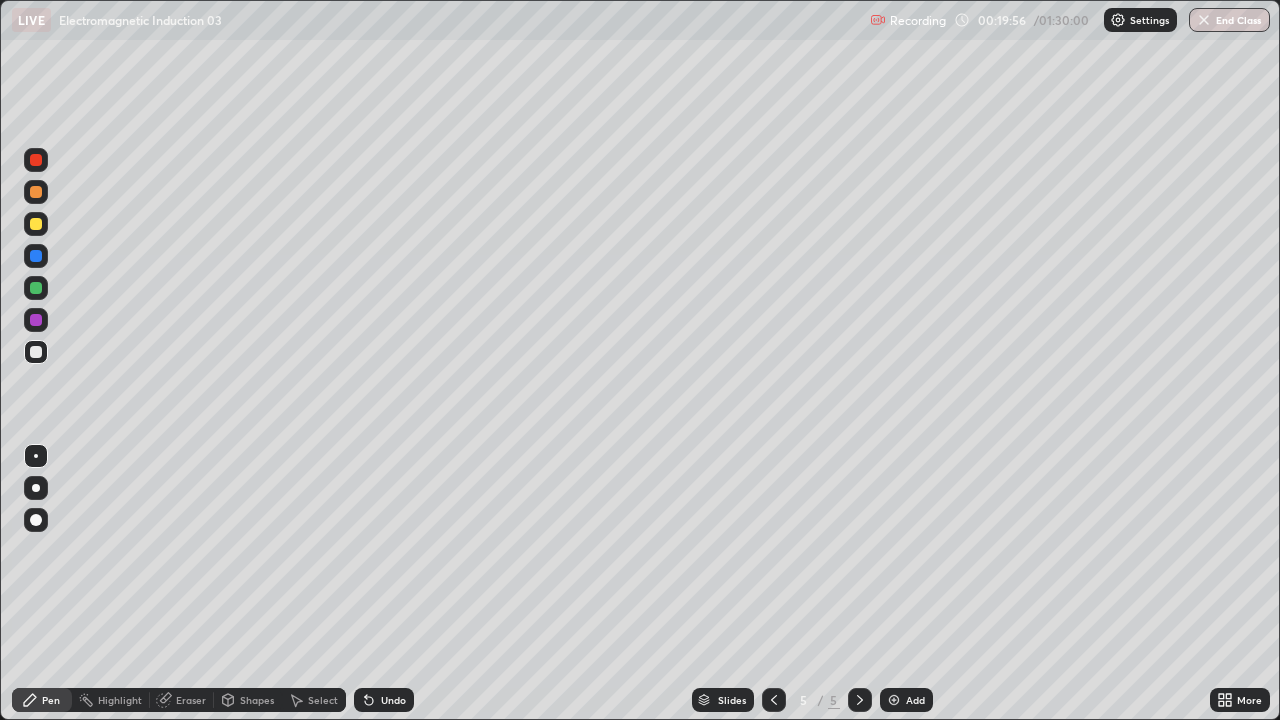 click on "Pen" at bounding box center (42, 700) 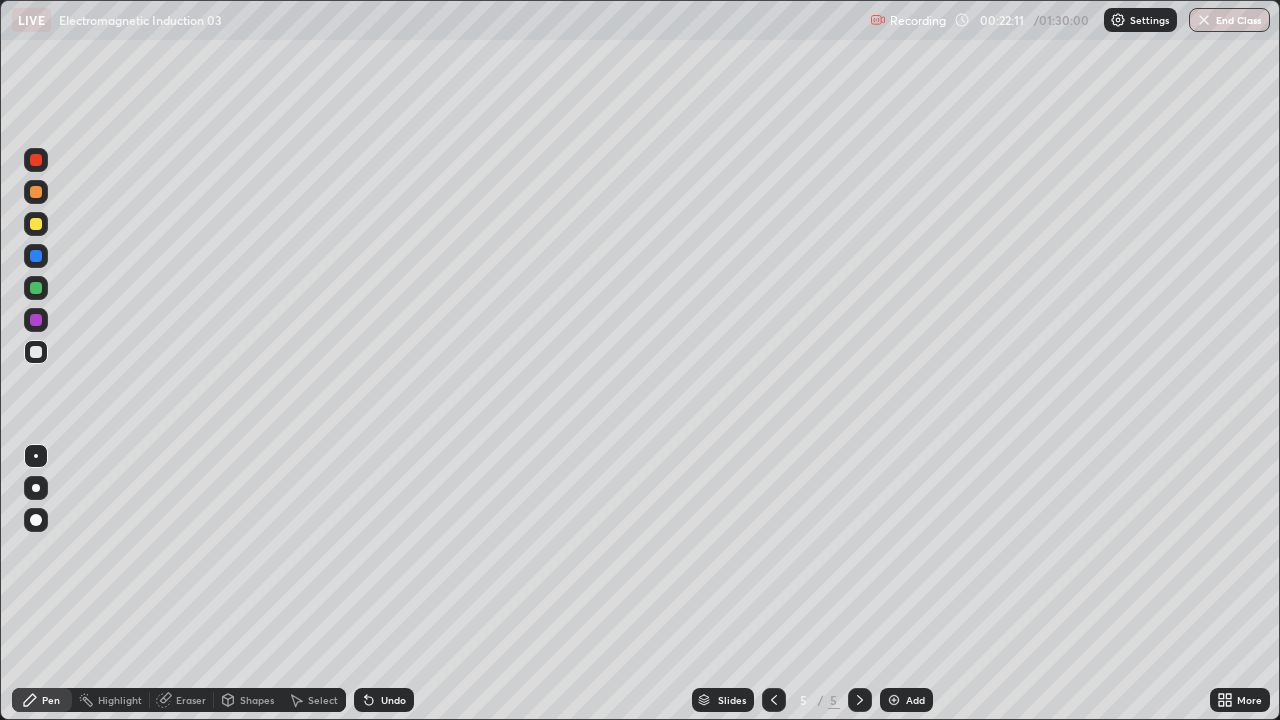 click at bounding box center [36, 224] 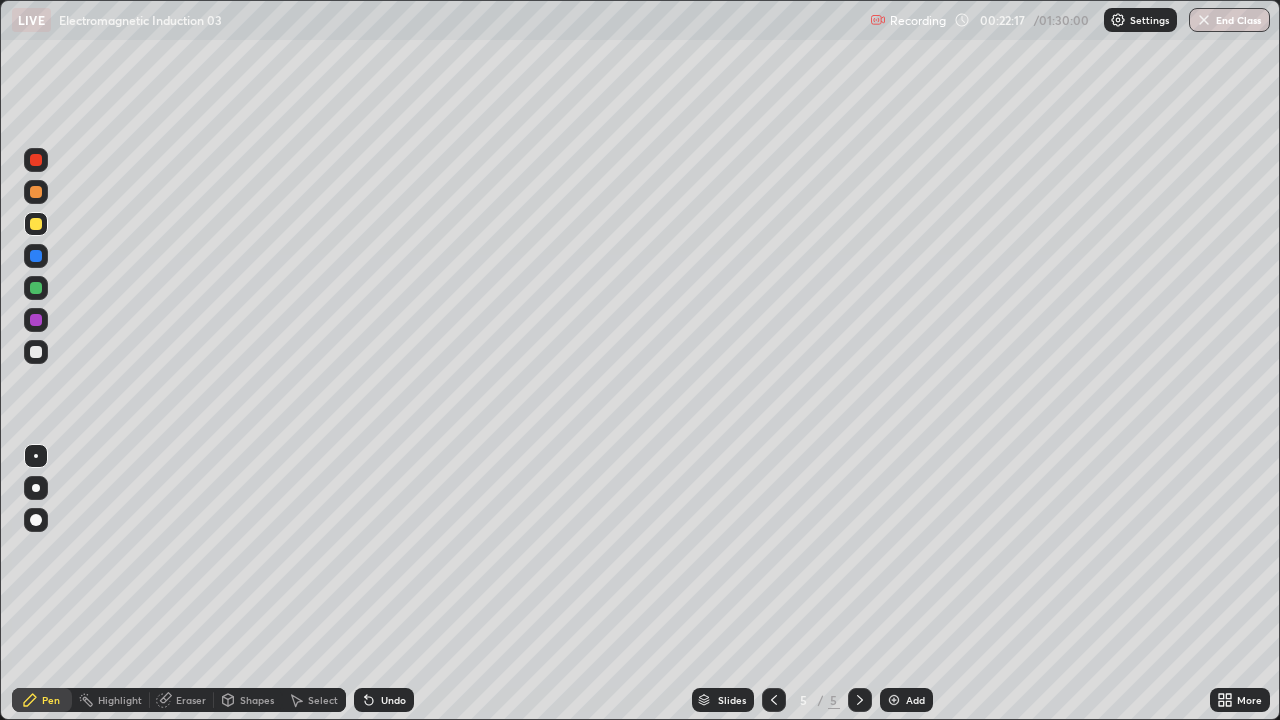 click at bounding box center [36, 352] 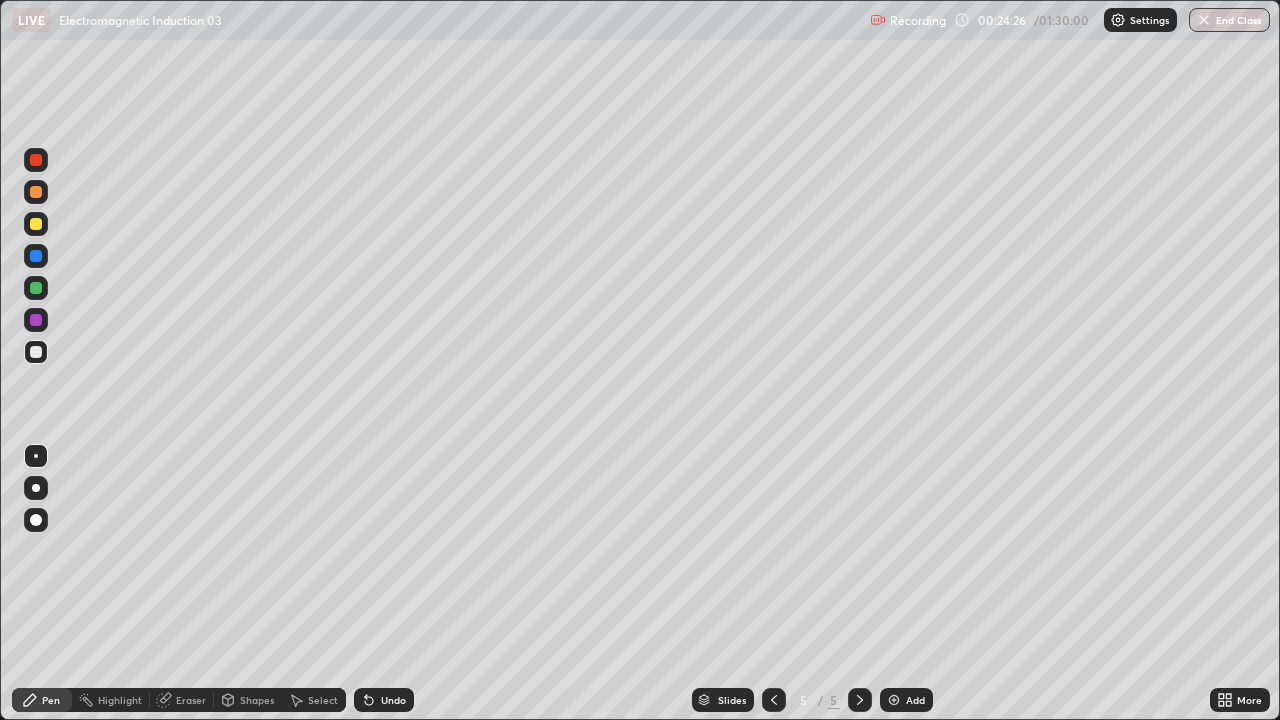 click on "Add" at bounding box center (906, 700) 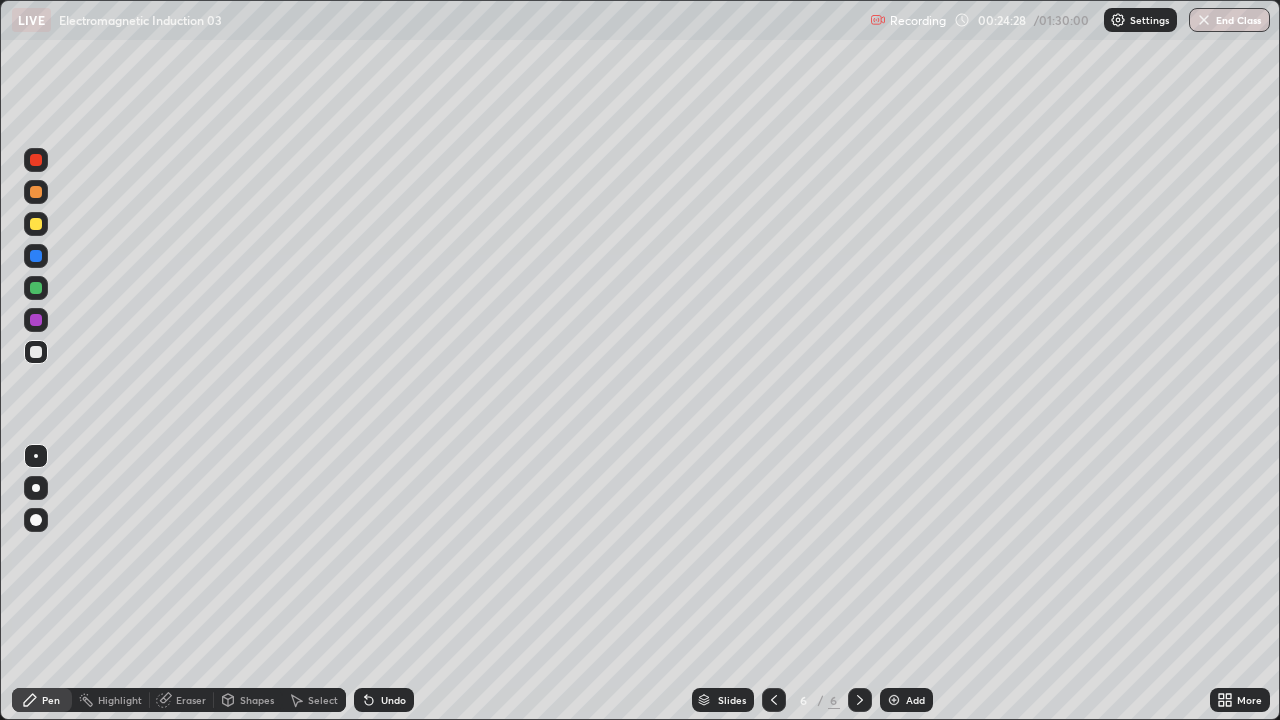click at bounding box center [36, 224] 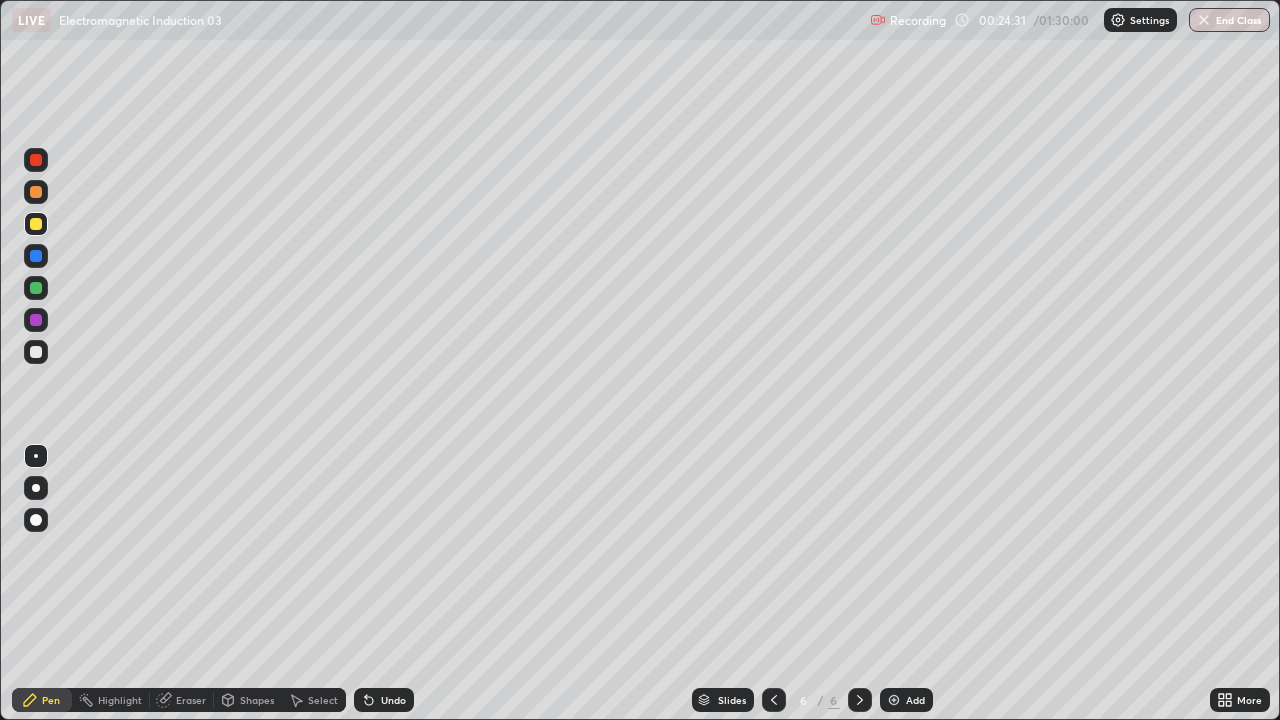 click on "Undo" at bounding box center (393, 700) 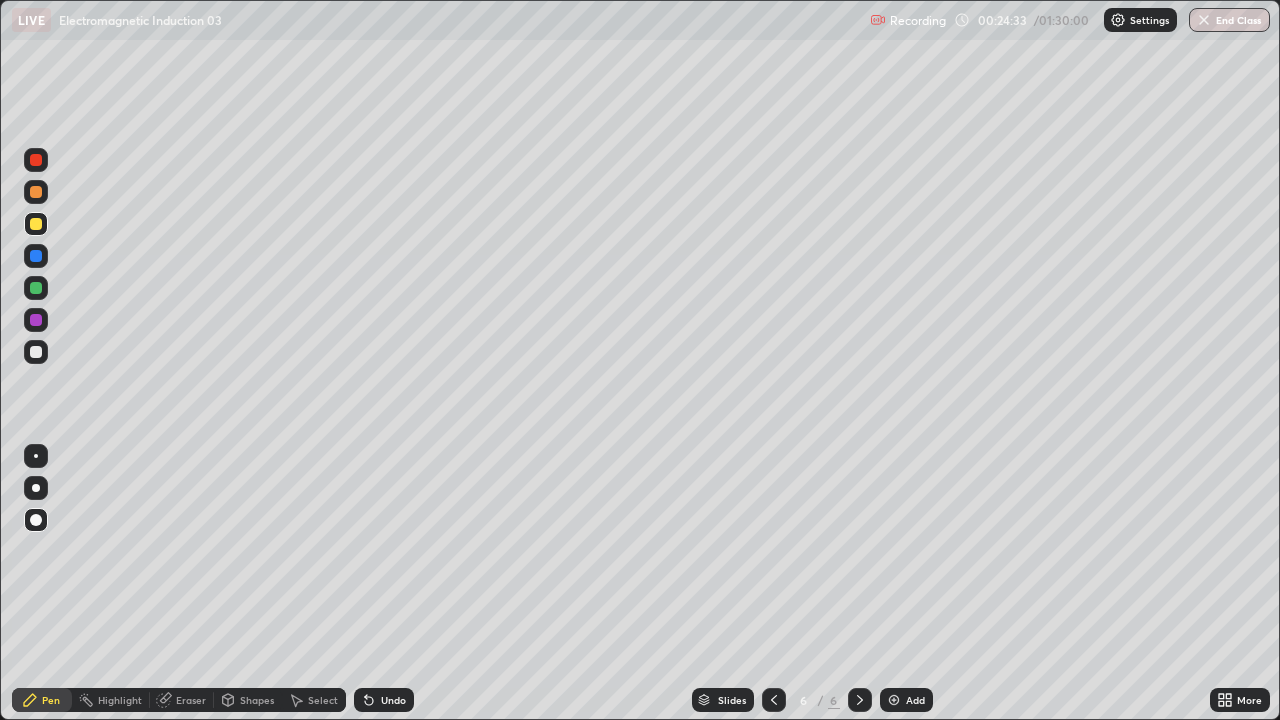click on "Shapes" at bounding box center [257, 700] 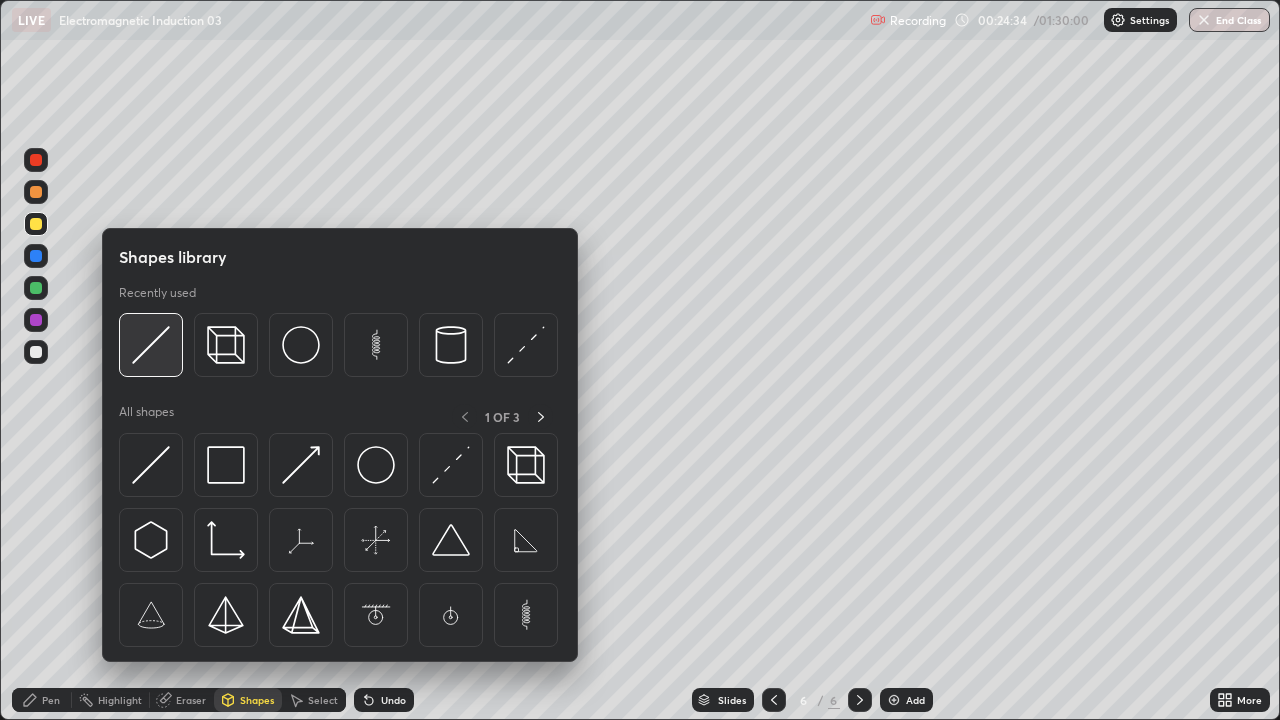 click at bounding box center [151, 345] 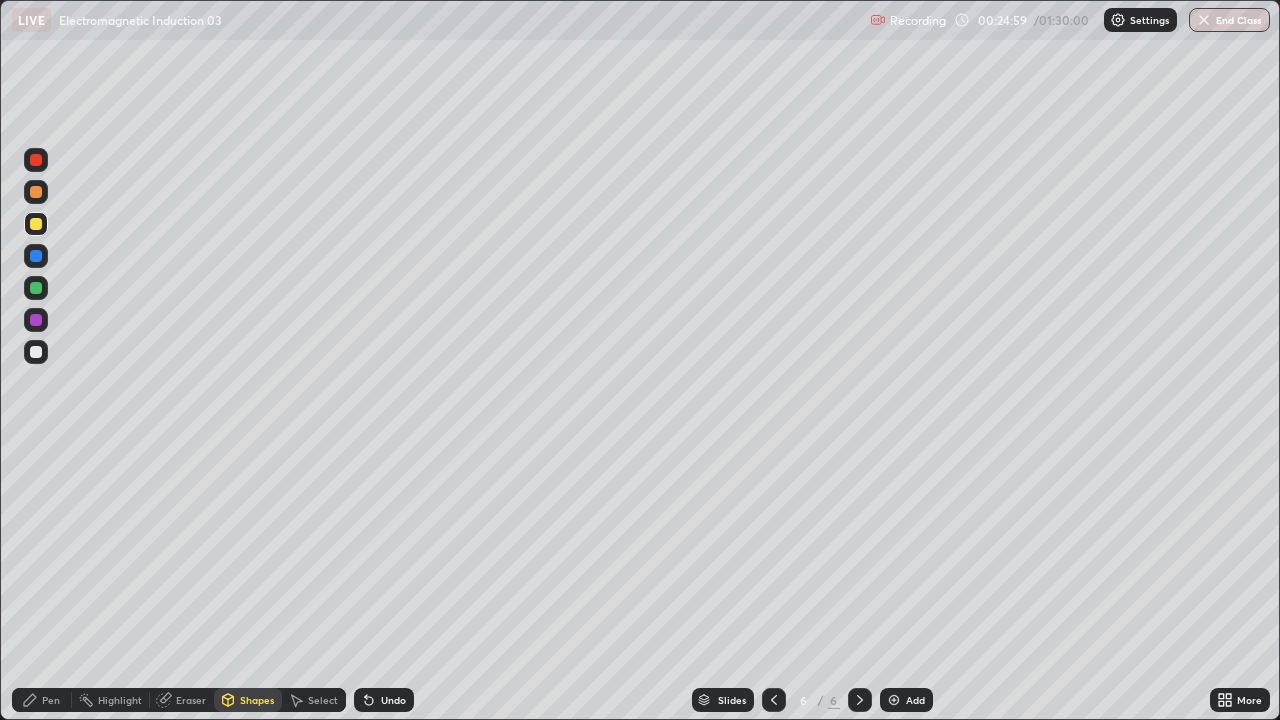 click at bounding box center [36, 352] 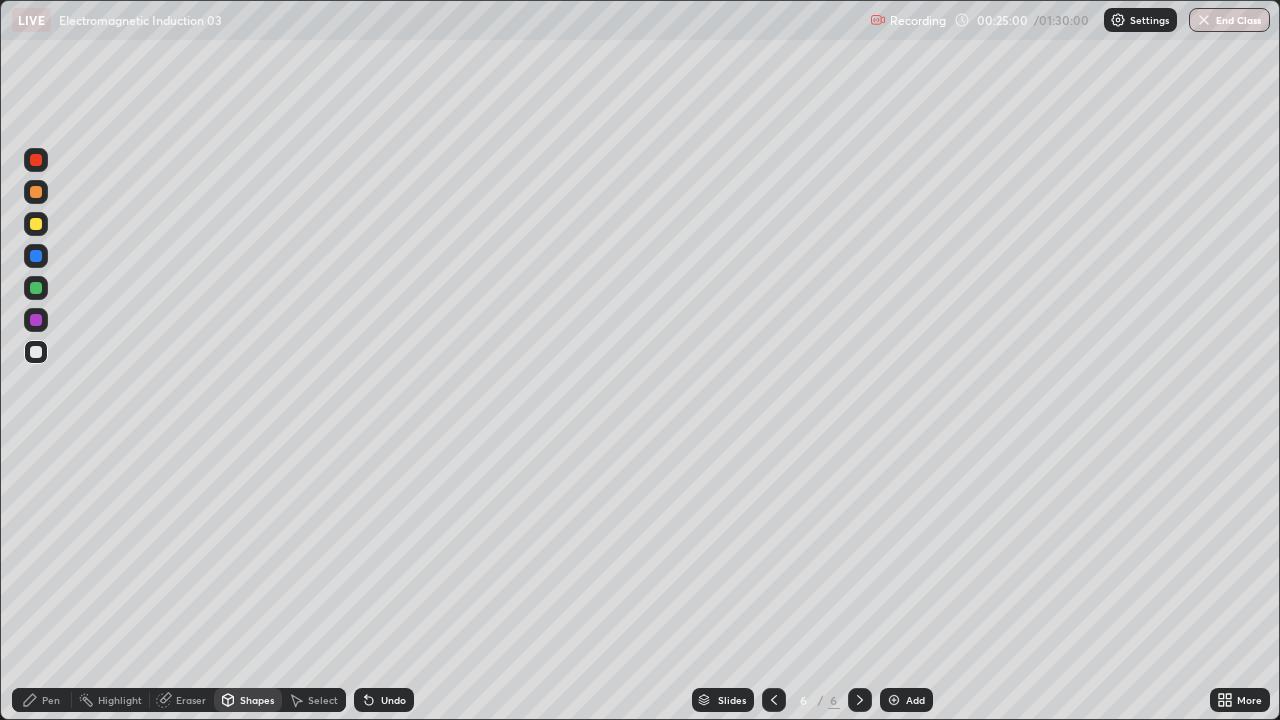 click on "Pen" at bounding box center (42, 700) 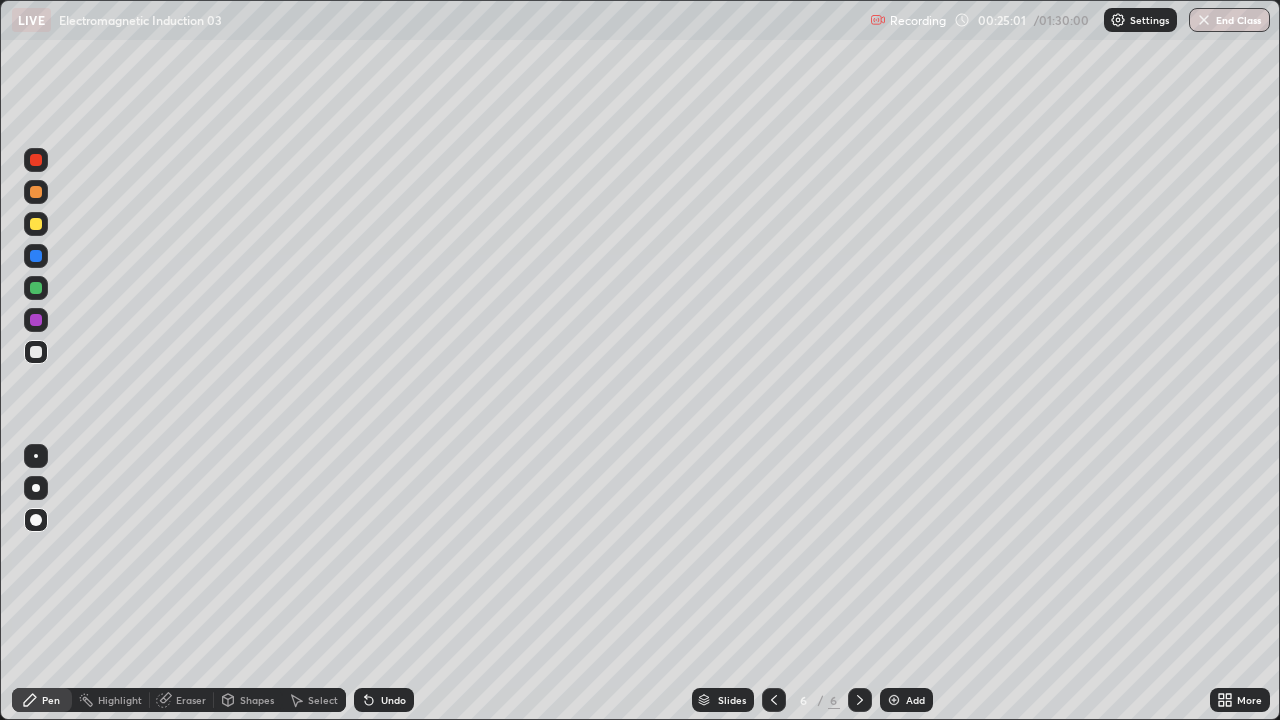 click at bounding box center [36, 456] 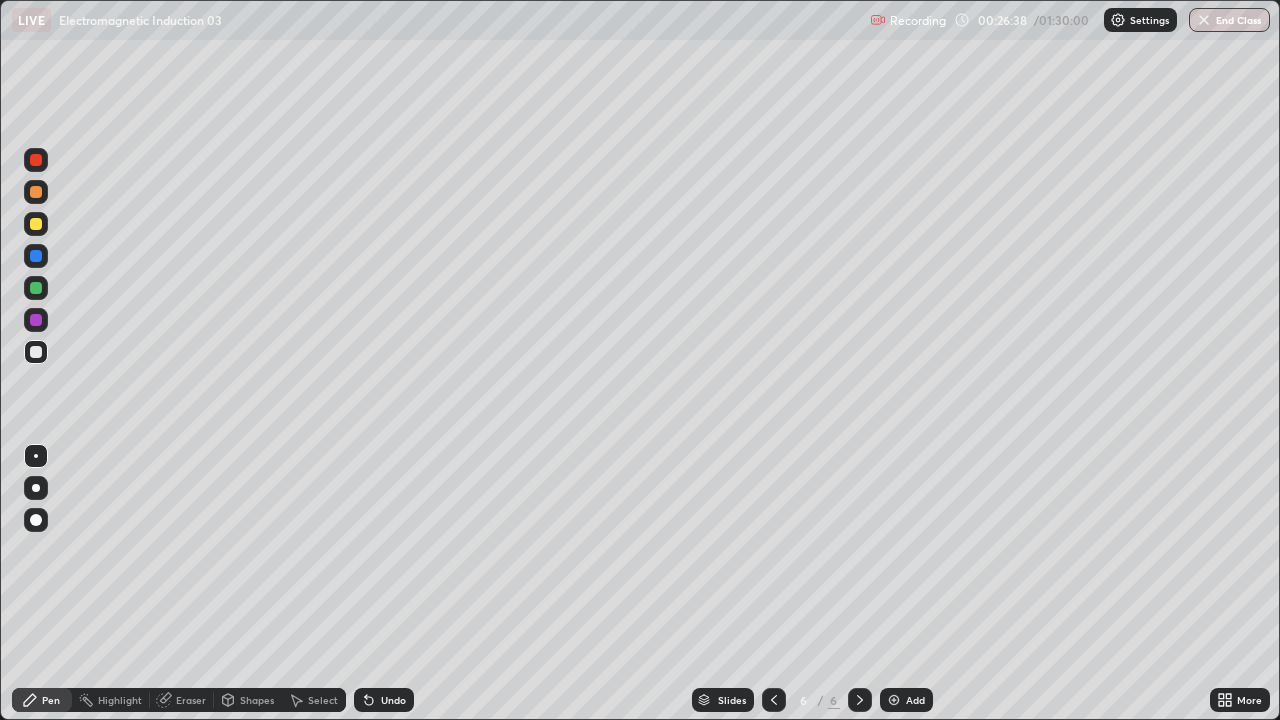 click at bounding box center (36, 192) 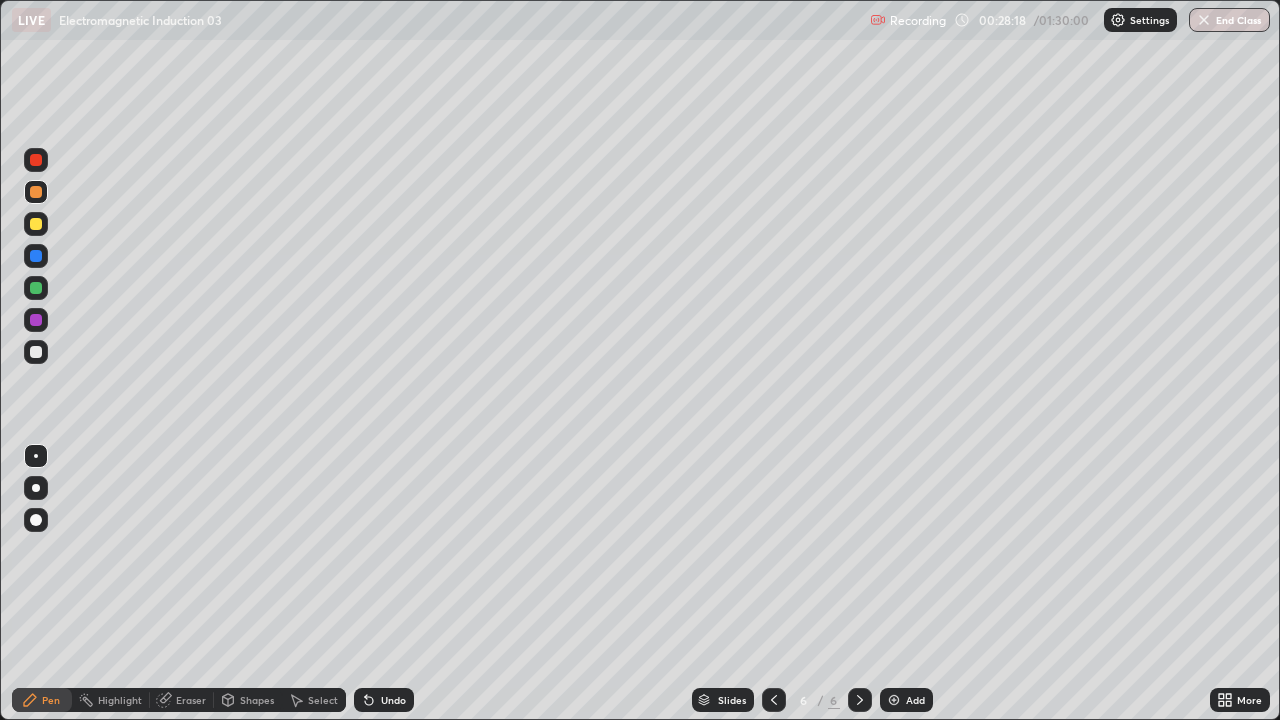 click at bounding box center (36, 352) 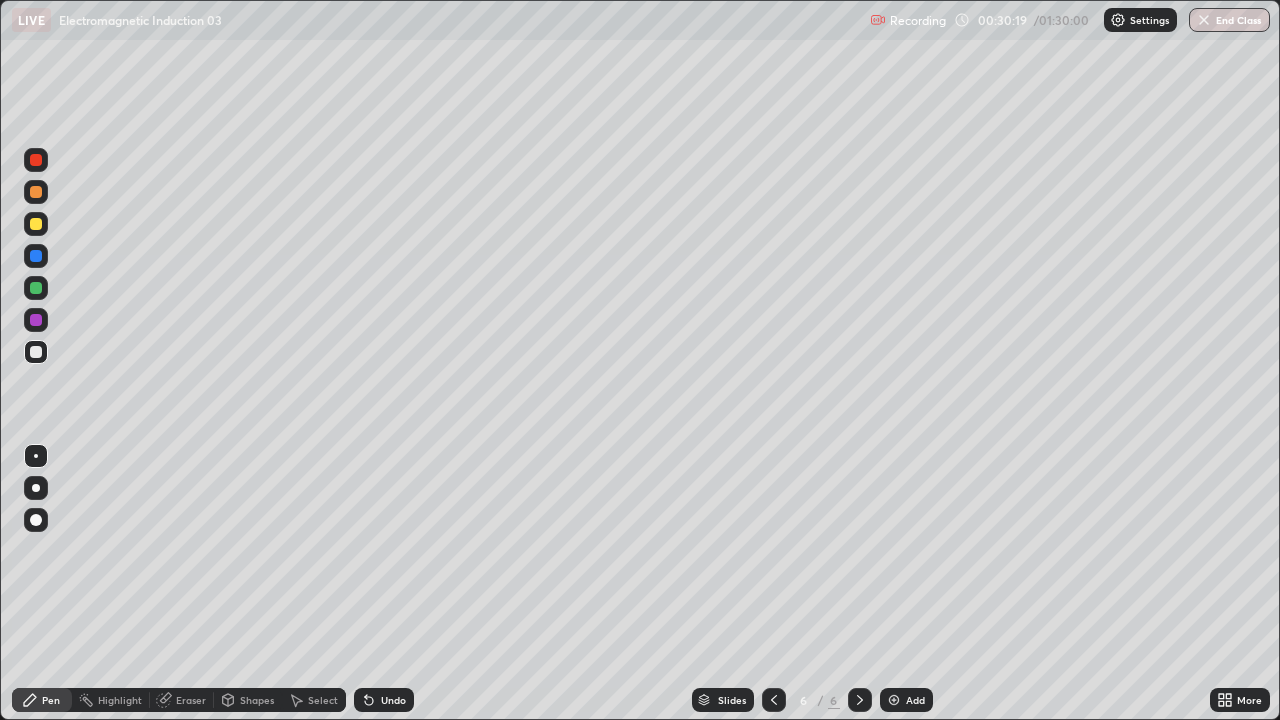 click at bounding box center [36, 224] 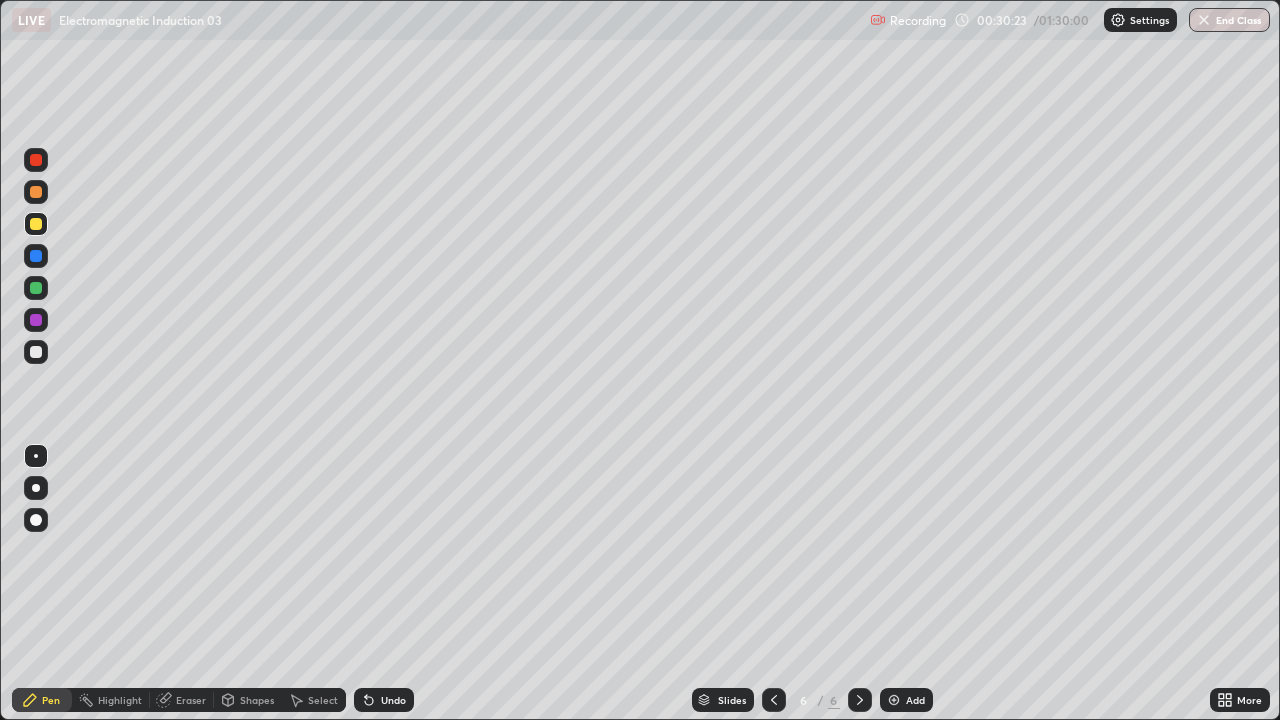 click at bounding box center [36, 352] 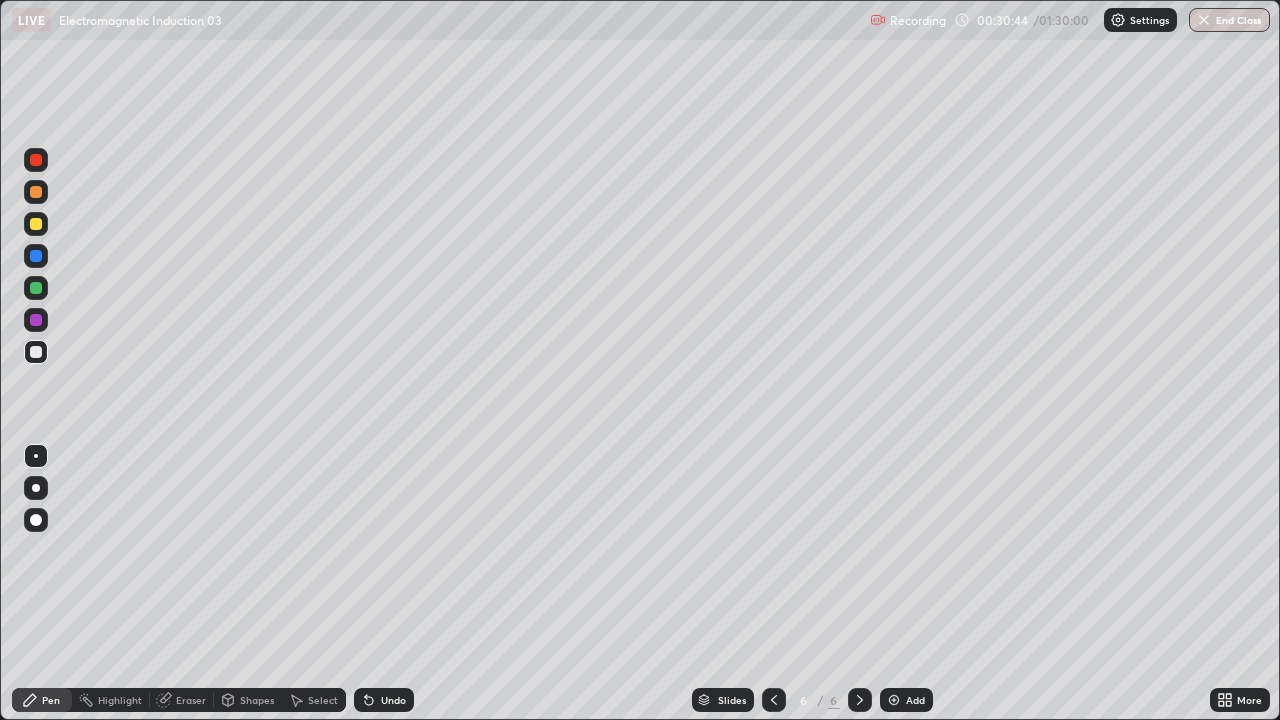 click on "Slides 6 / 6 Add" at bounding box center [812, 700] 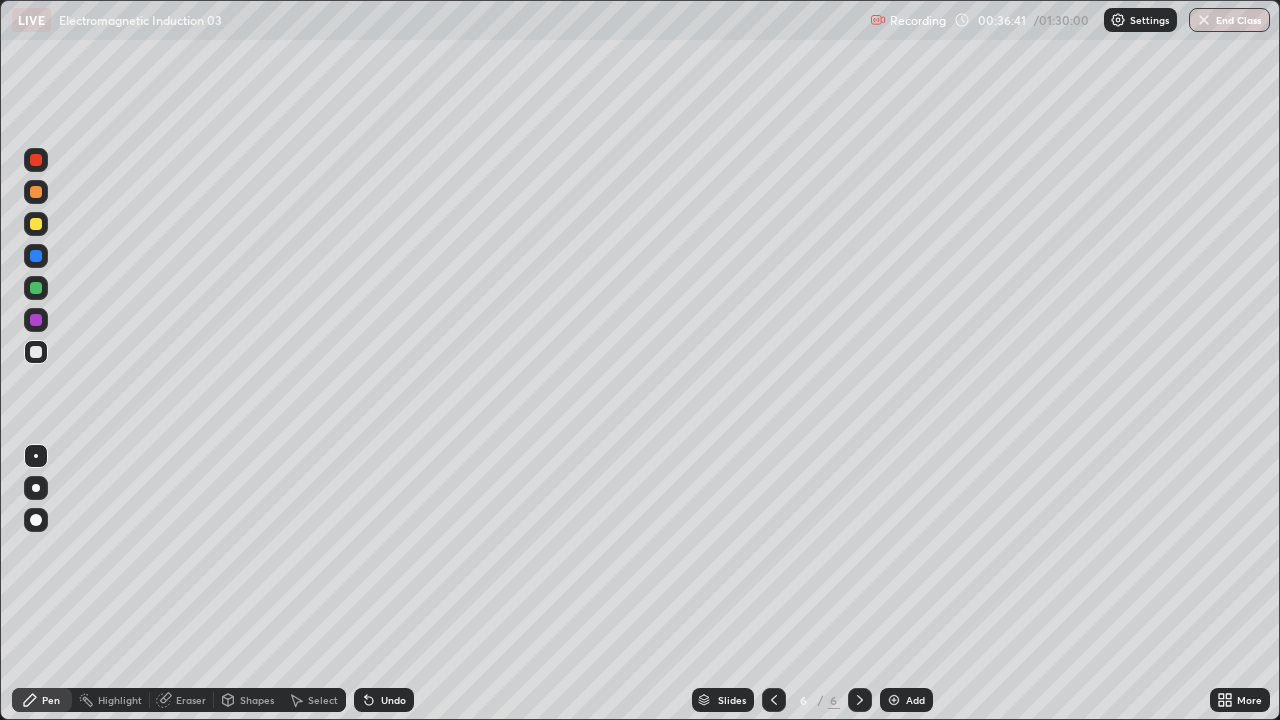 click on "Select" at bounding box center (323, 700) 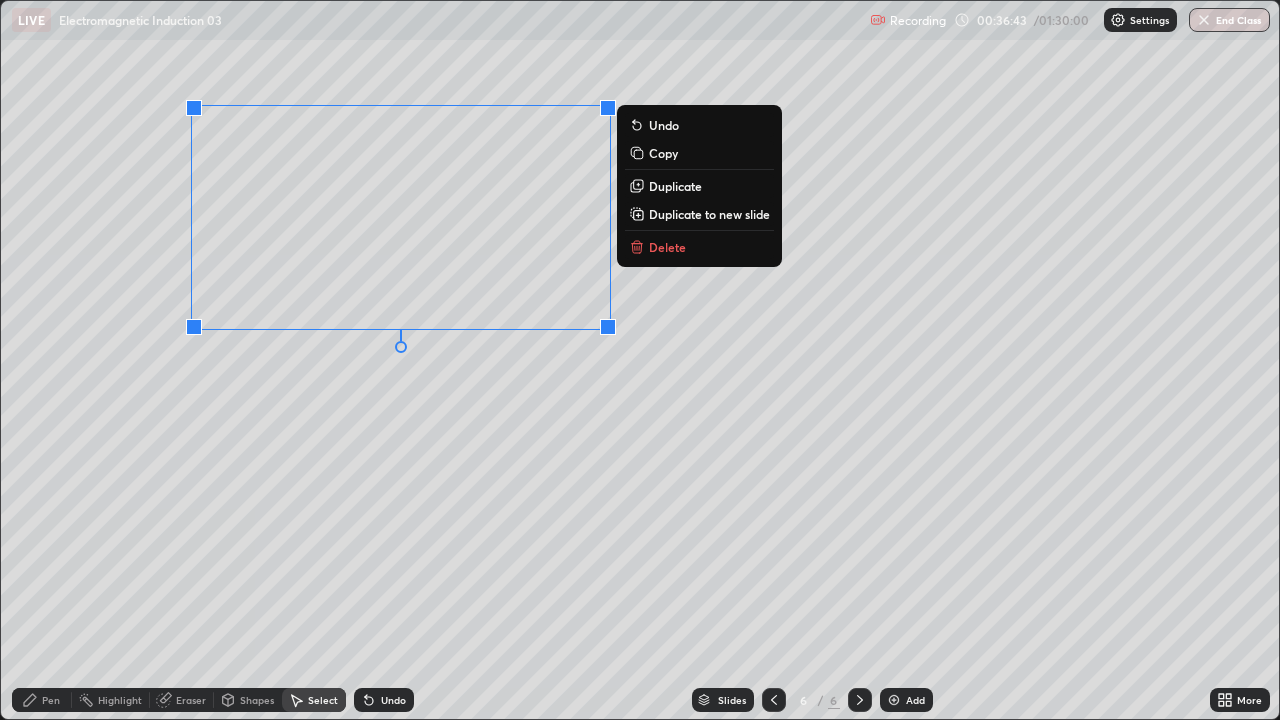 click on "0 ° Undo Copy Duplicate Duplicate to new slide Delete" at bounding box center (640, 360) 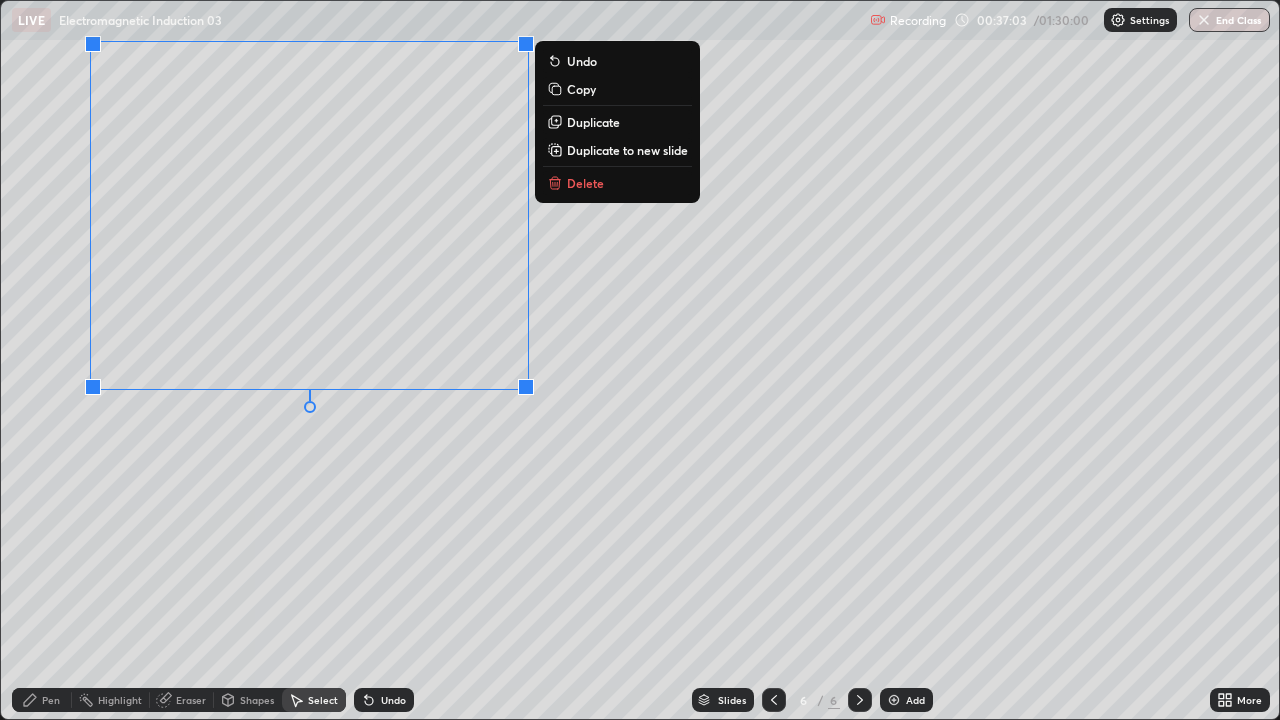 click on "Duplicate to new slide" at bounding box center (627, 150) 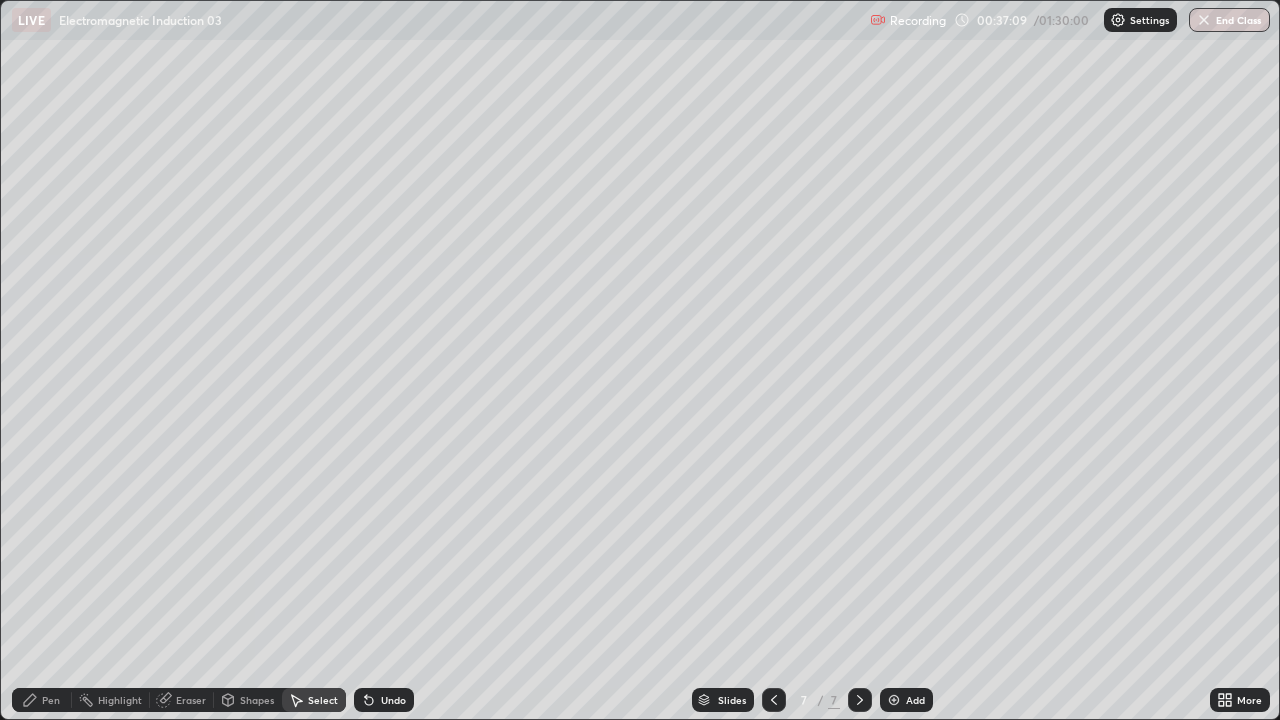 click on "Pen" at bounding box center (51, 700) 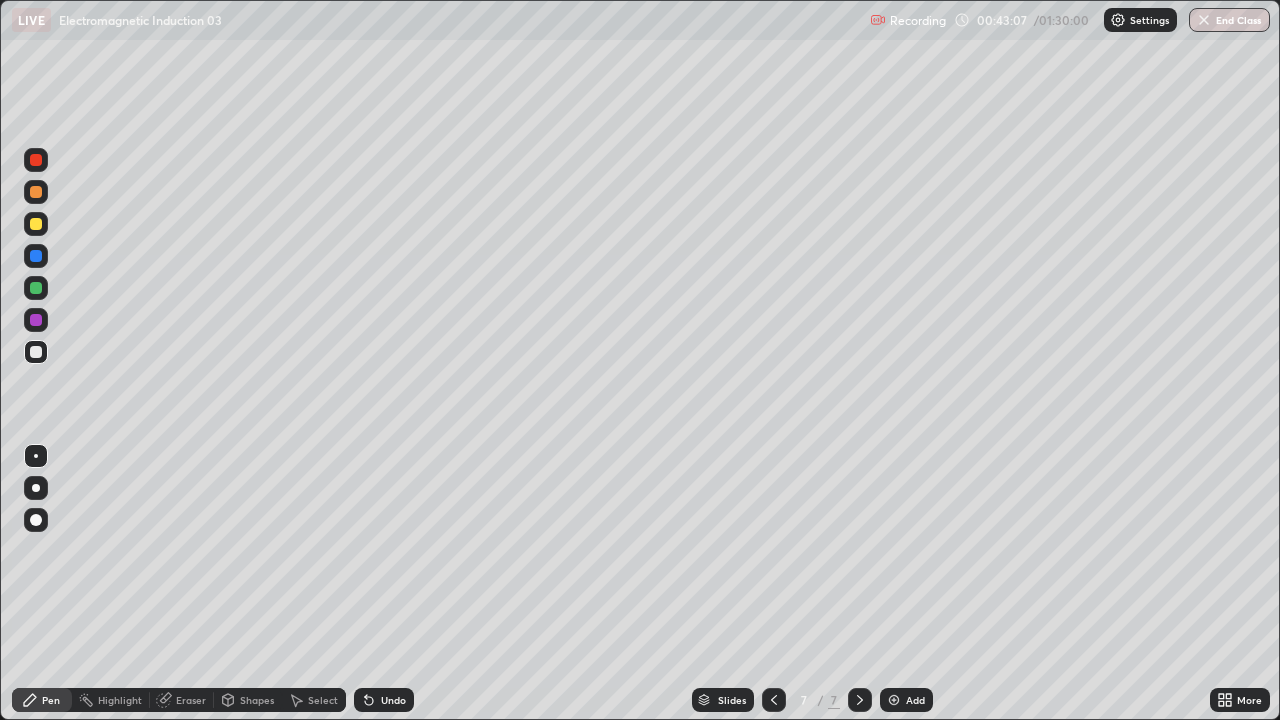 click on "Add" at bounding box center [915, 700] 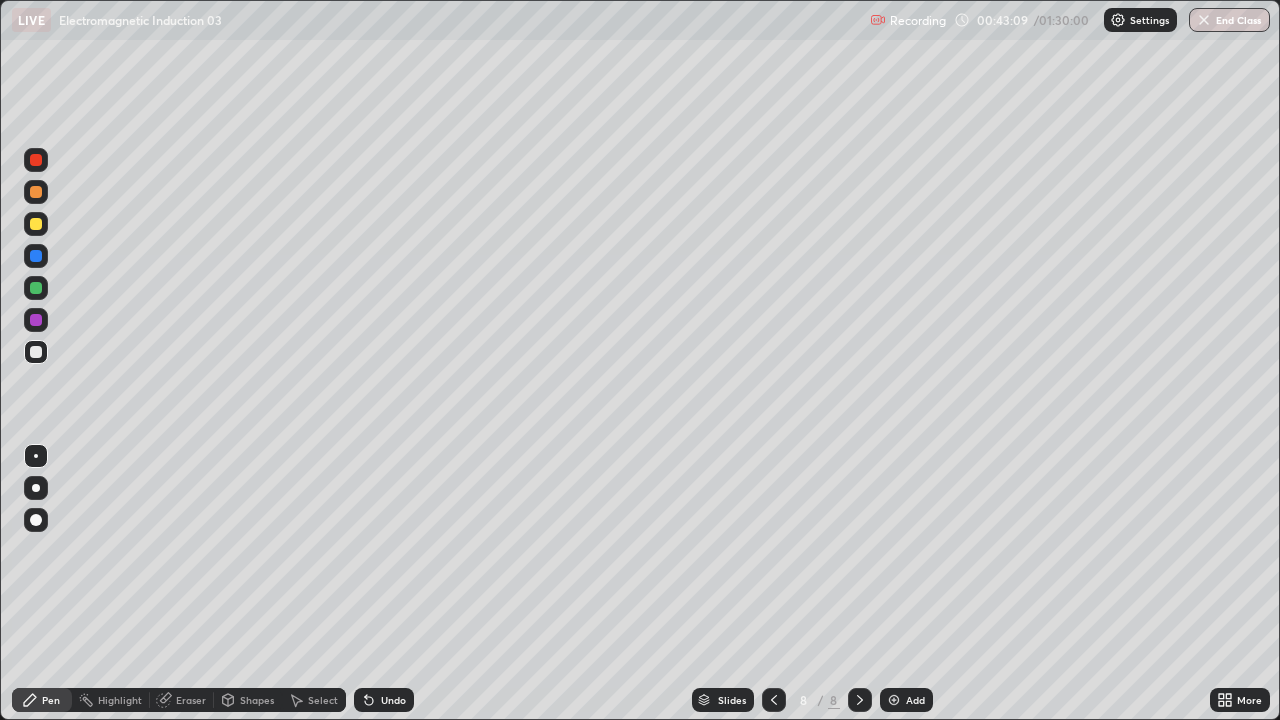 click at bounding box center [36, 224] 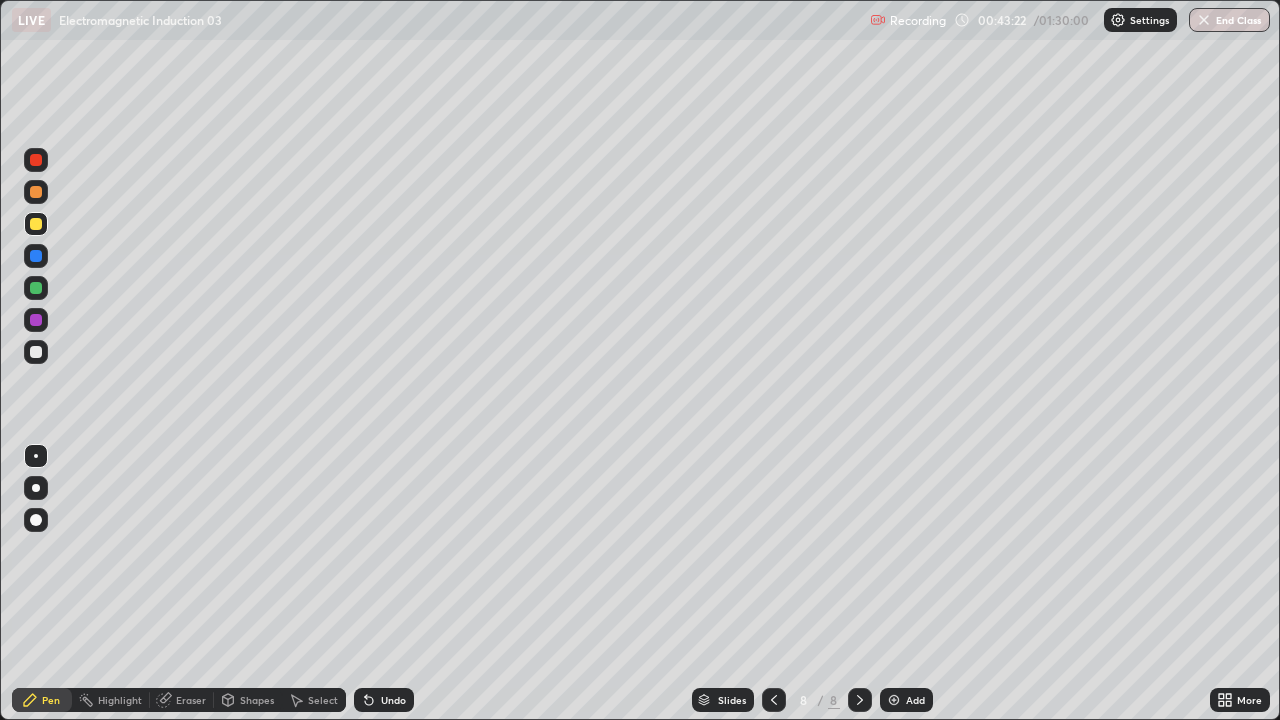 click at bounding box center (36, 352) 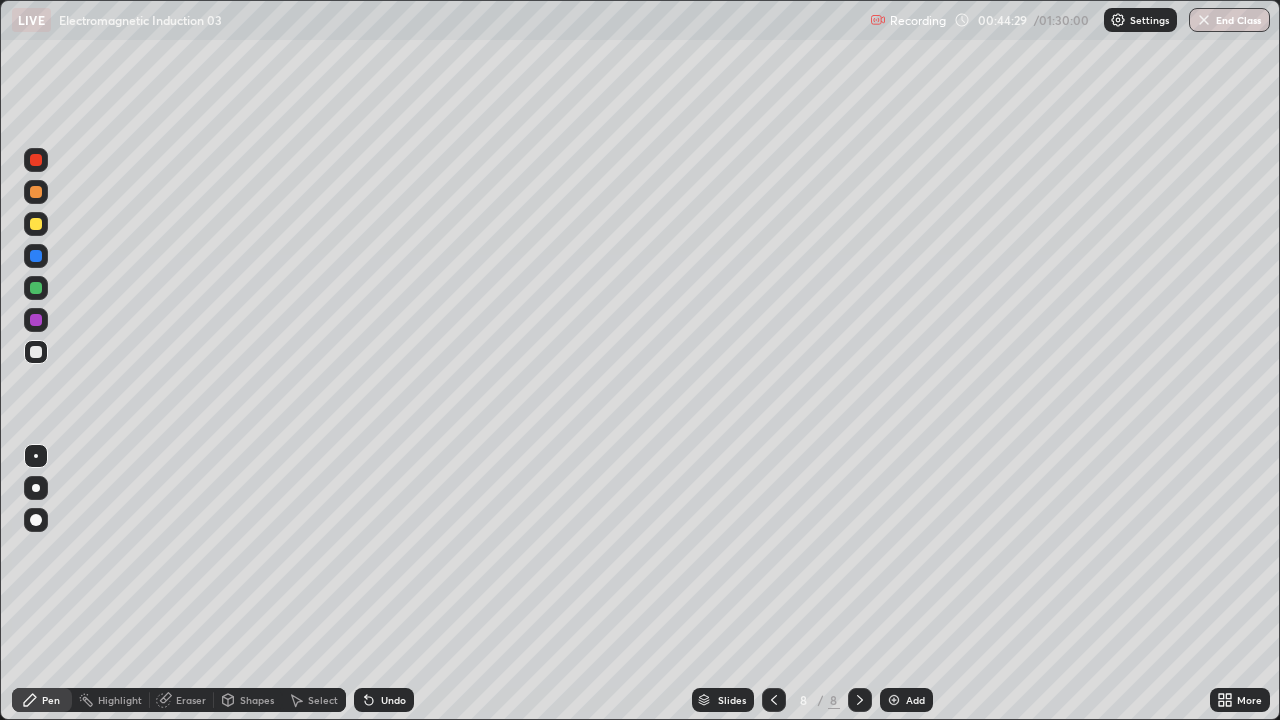 click at bounding box center (36, 192) 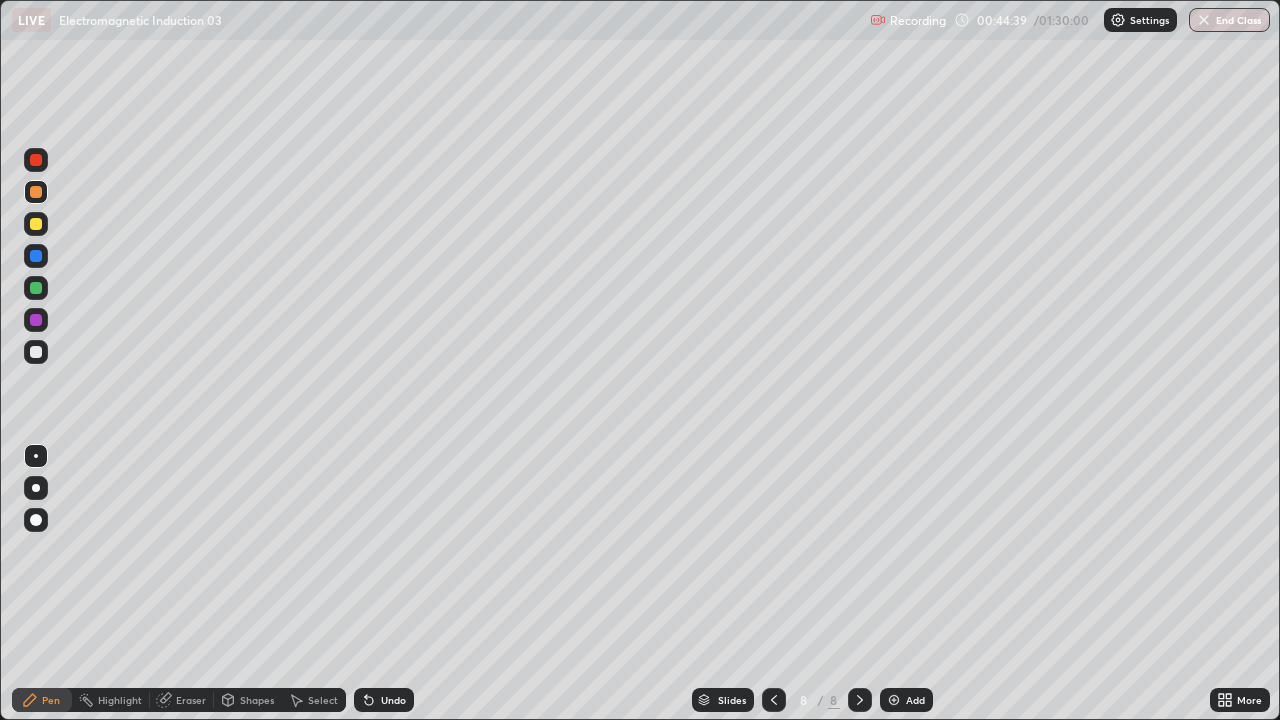 click at bounding box center (36, 352) 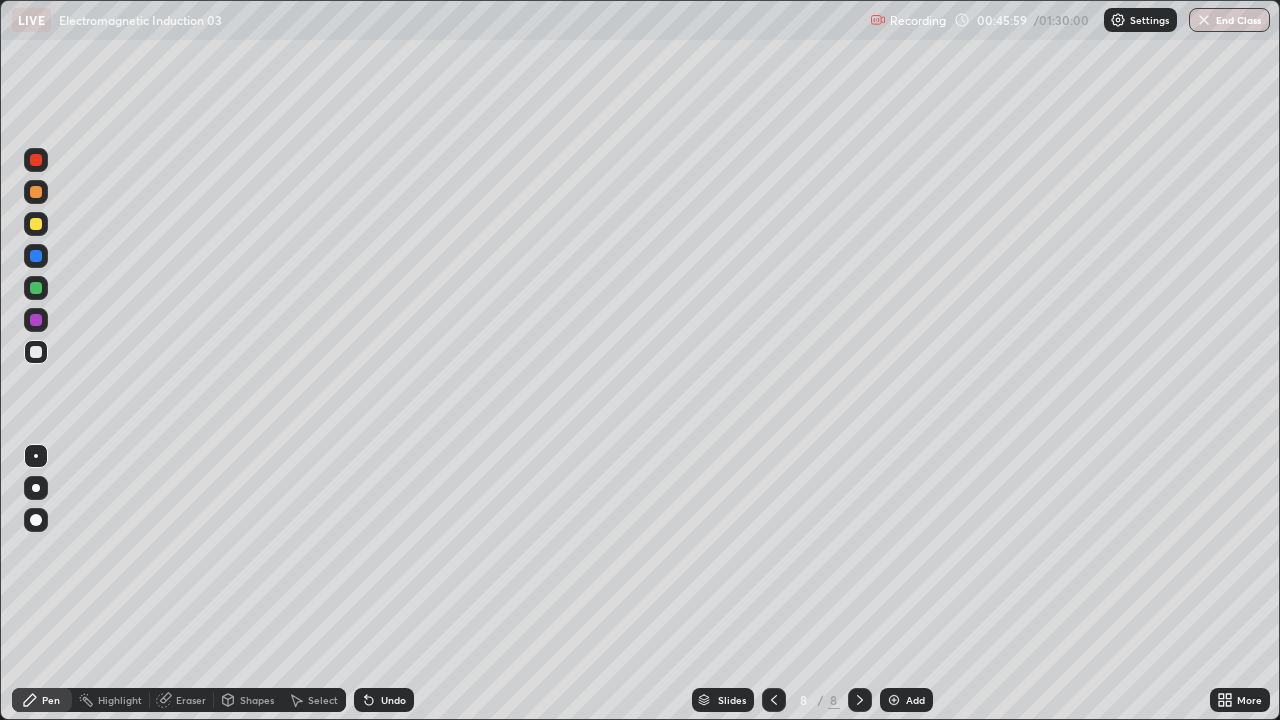 click on "Pen Highlight Eraser Shapes Select Undo Slides 8 / 8 Add More" at bounding box center (640, 700) 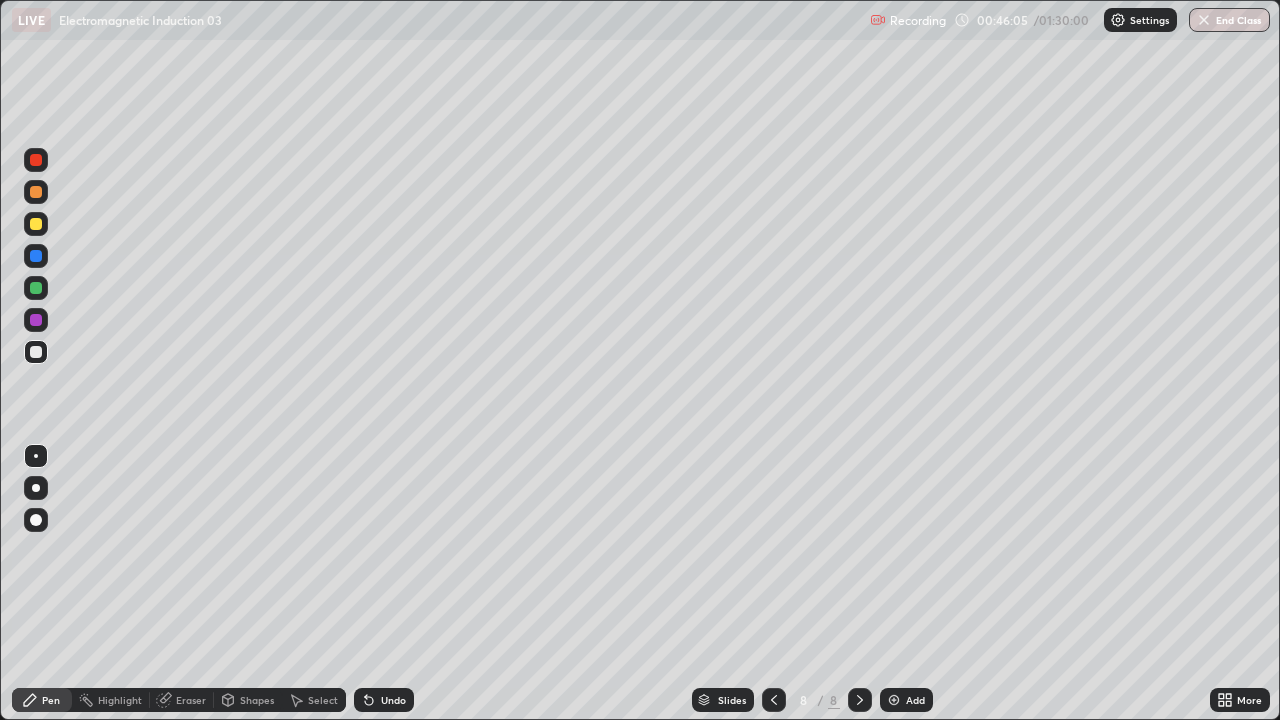 click on "Select" at bounding box center [323, 700] 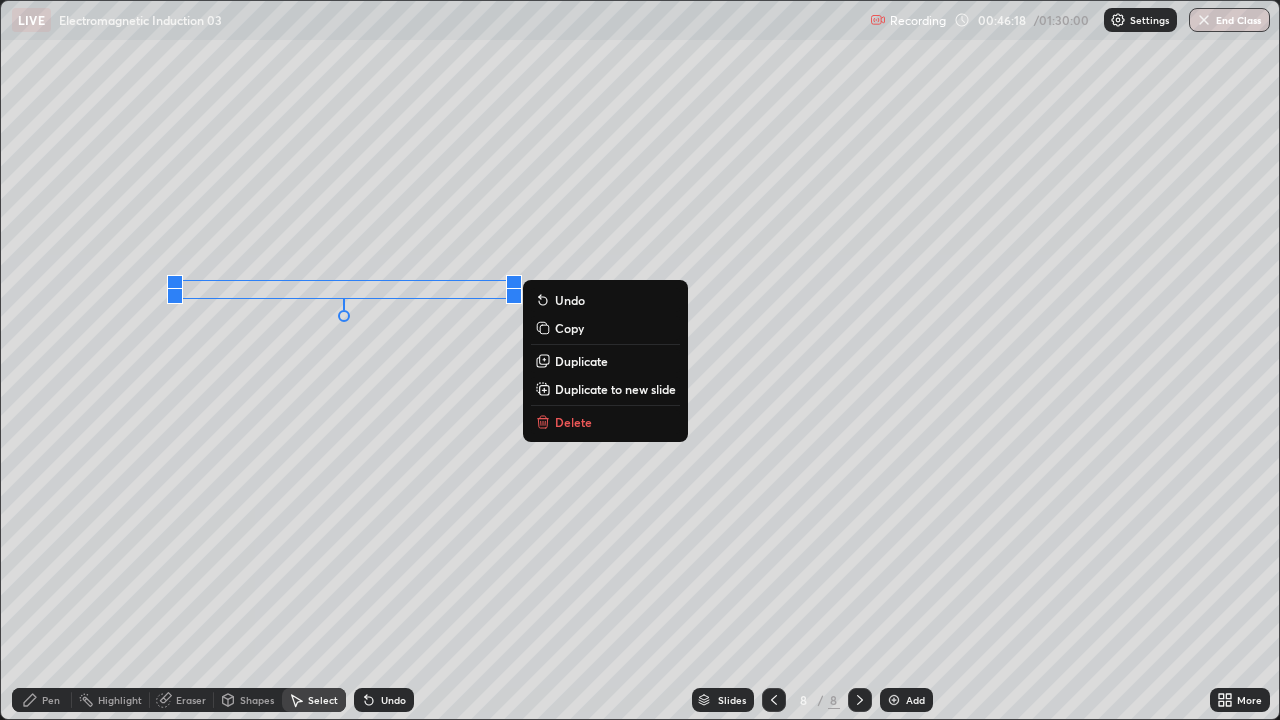 click on "0 ° Undo Copy Duplicate Duplicate to new slide Delete" at bounding box center [640, 360] 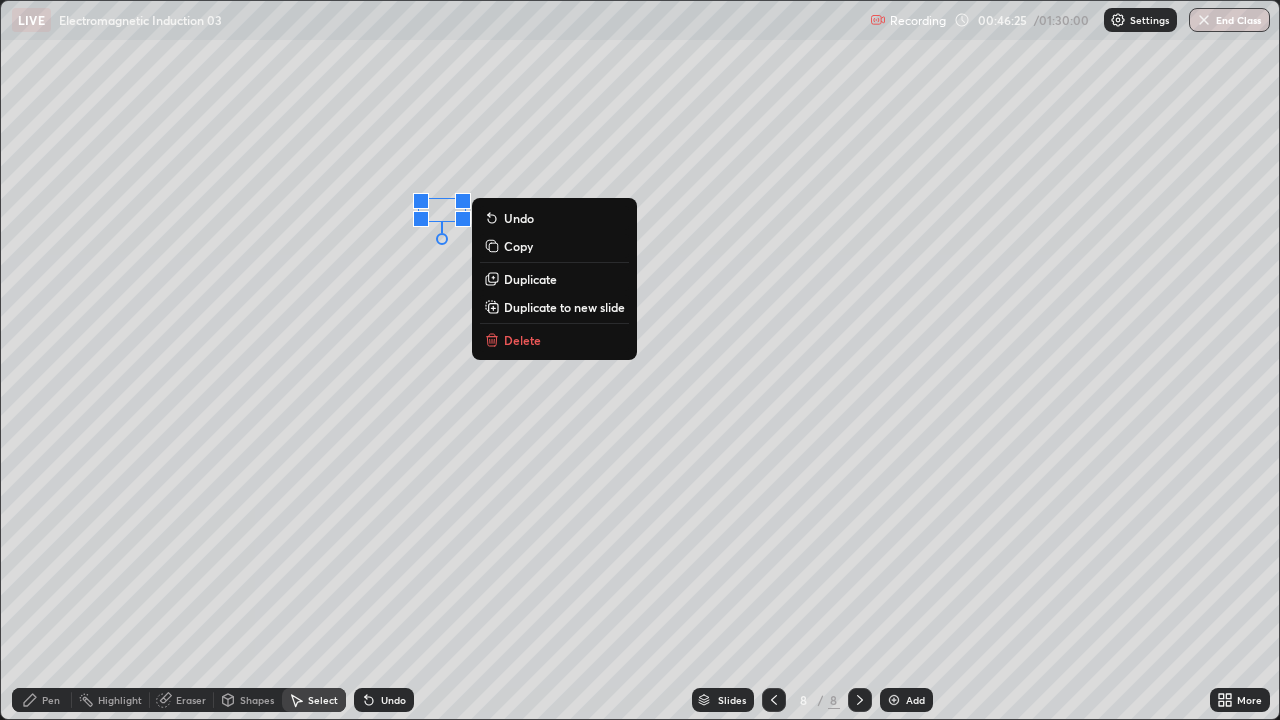 click on "Delete" at bounding box center [554, 340] 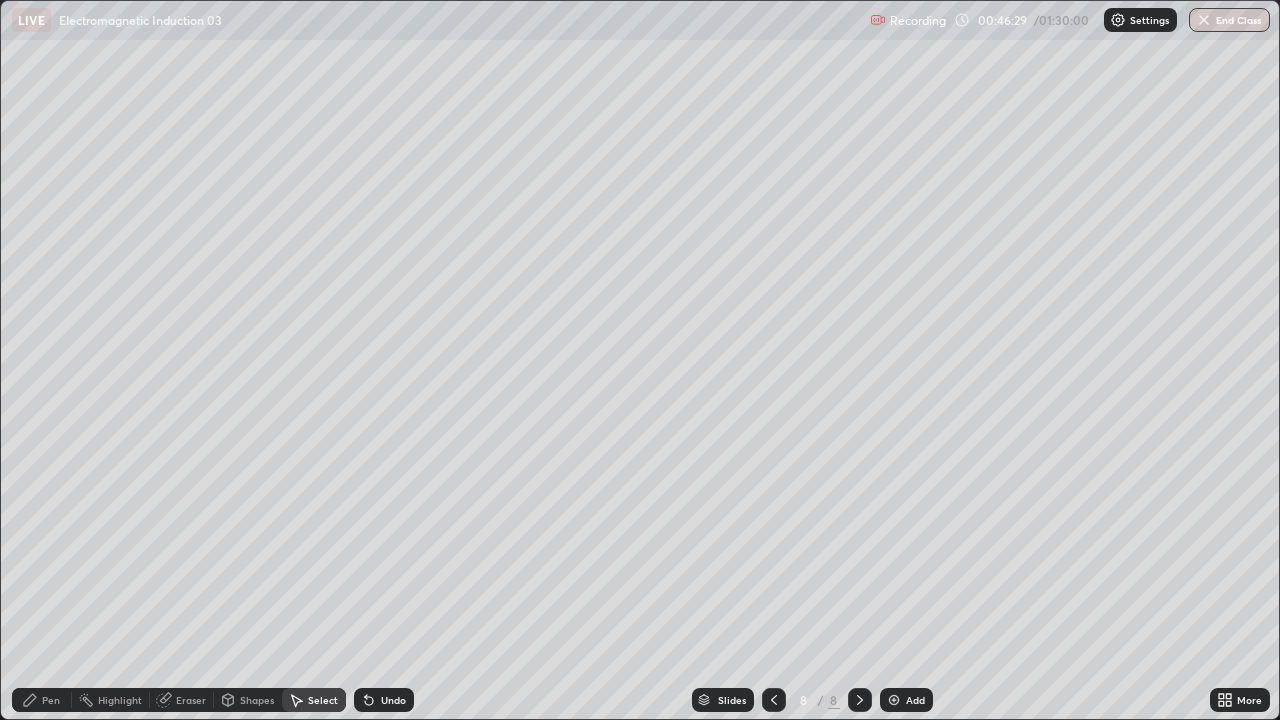 click on "Pen" at bounding box center (51, 700) 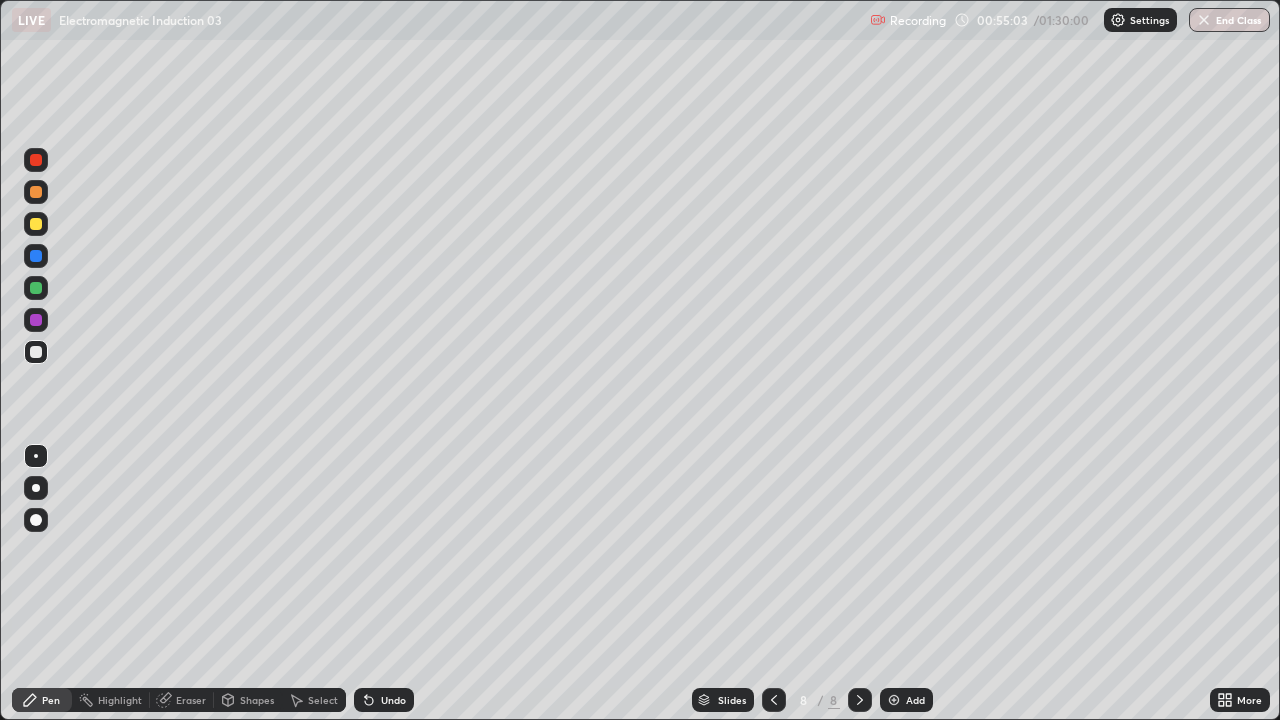 click on "Add" at bounding box center [915, 700] 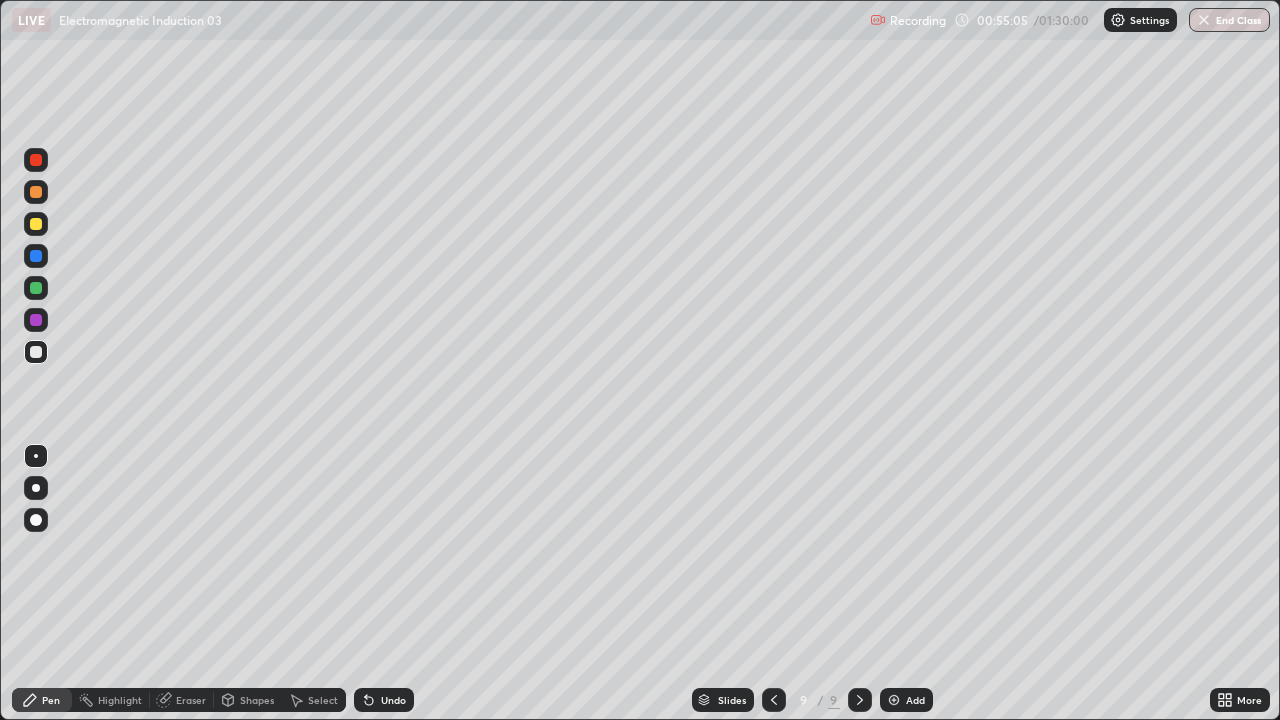 click at bounding box center (36, 224) 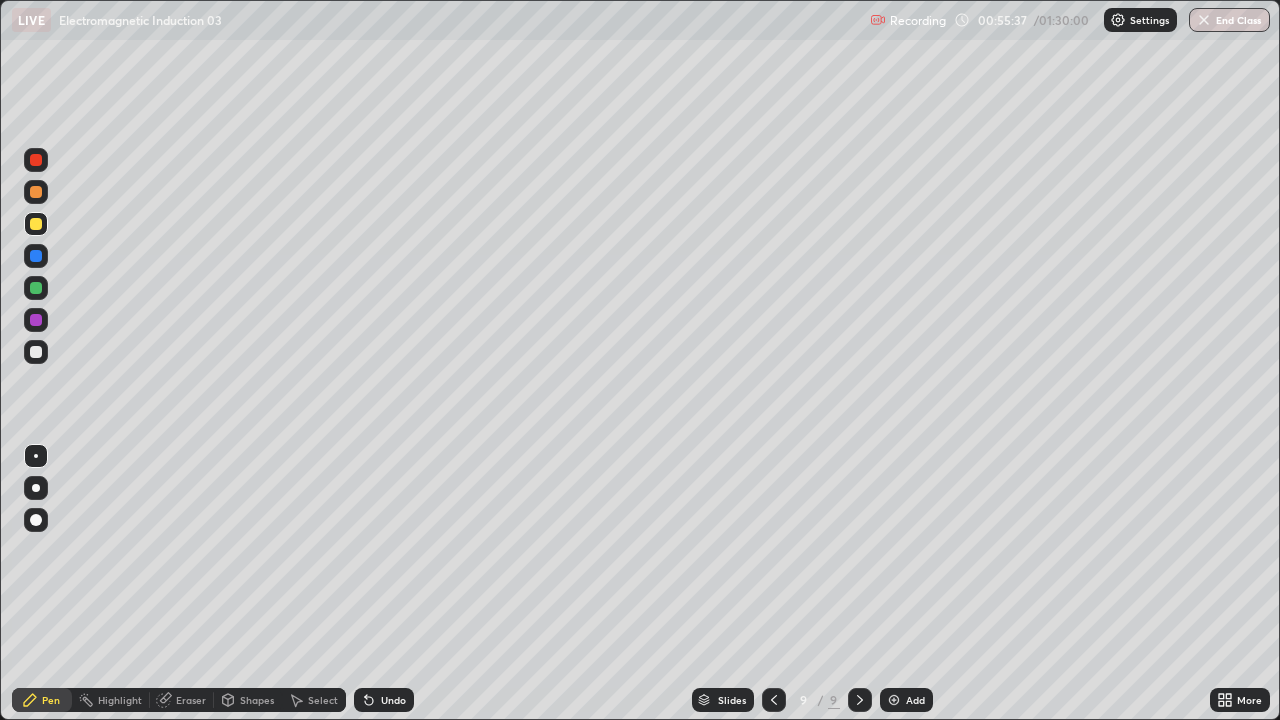 click at bounding box center [36, 352] 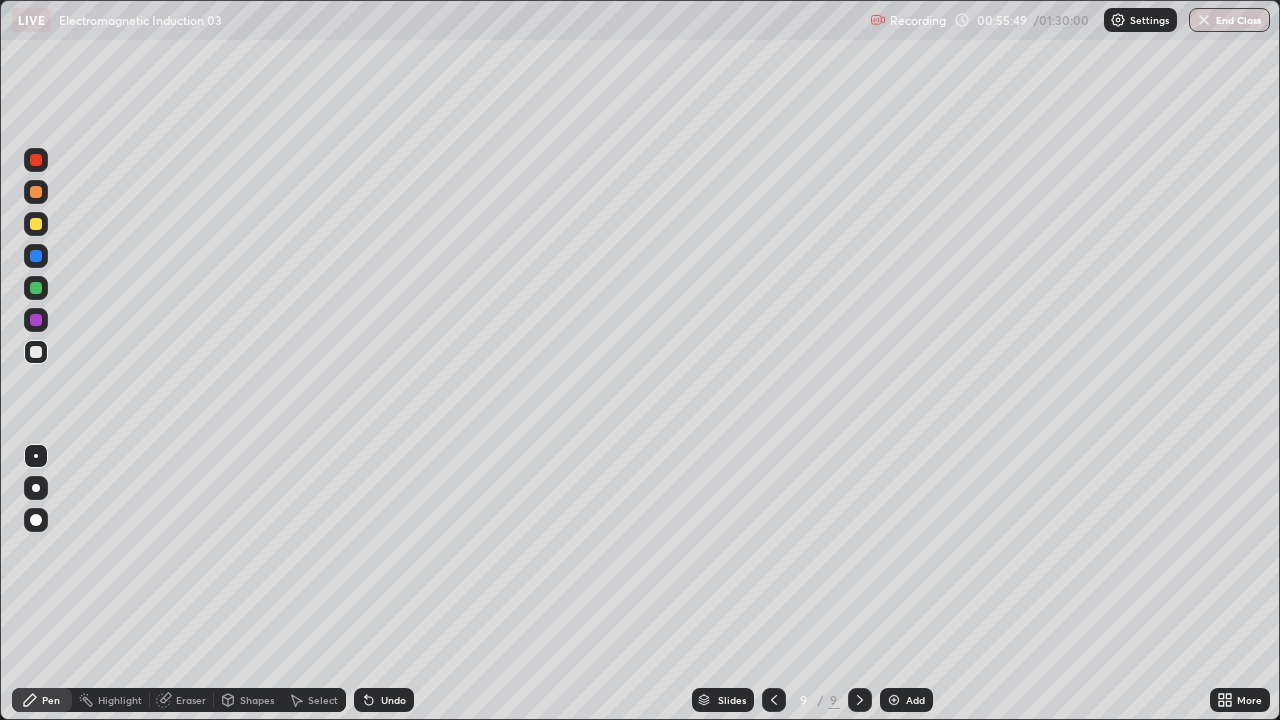 click at bounding box center [36, 192] 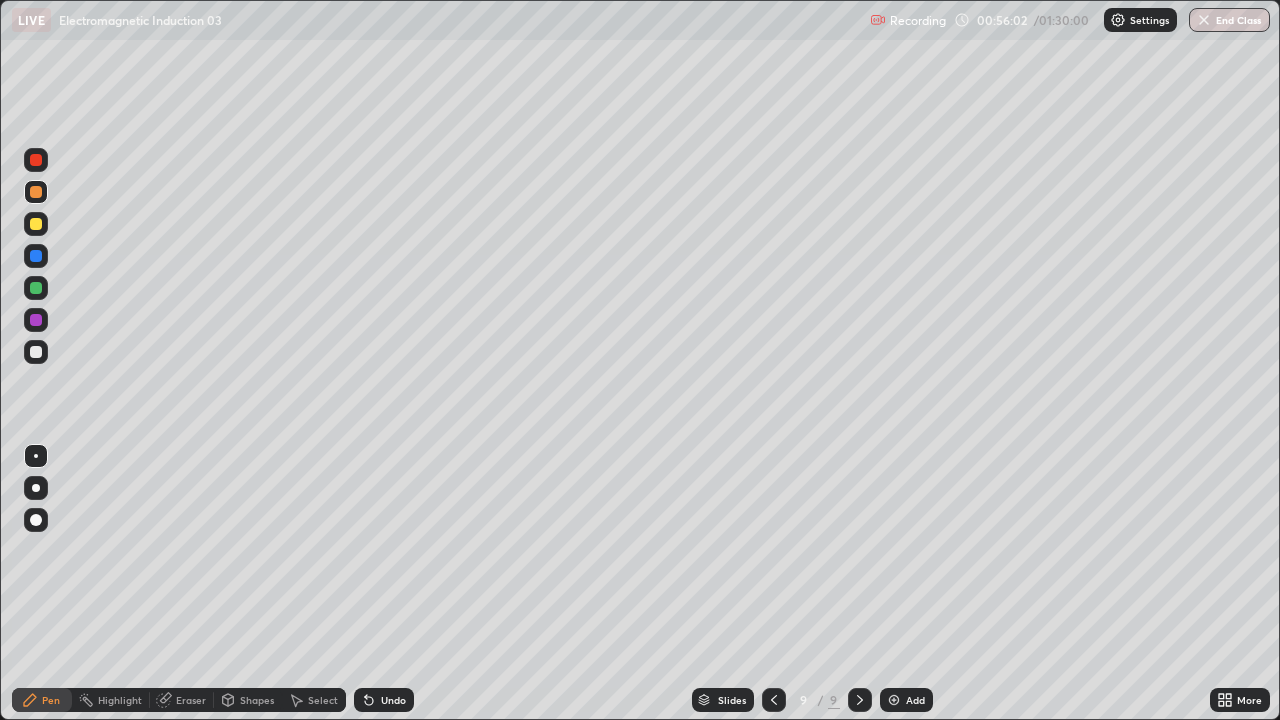 click at bounding box center (36, 352) 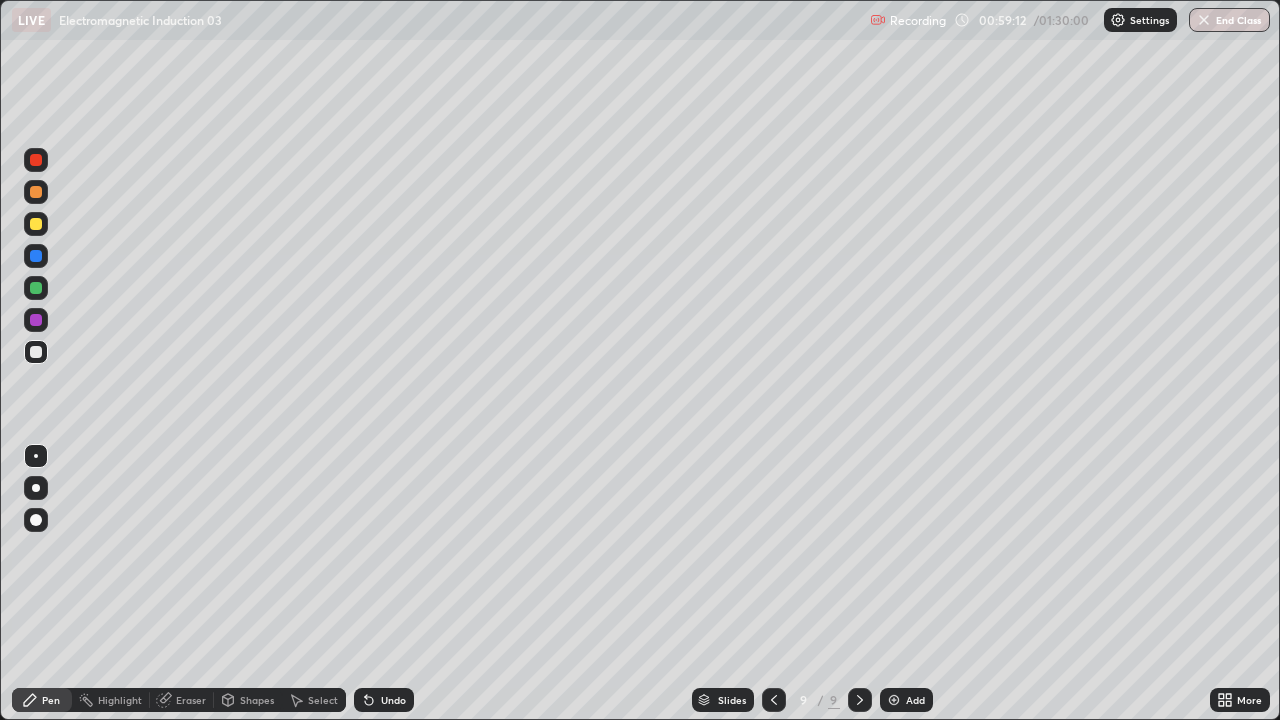 click at bounding box center (36, 224) 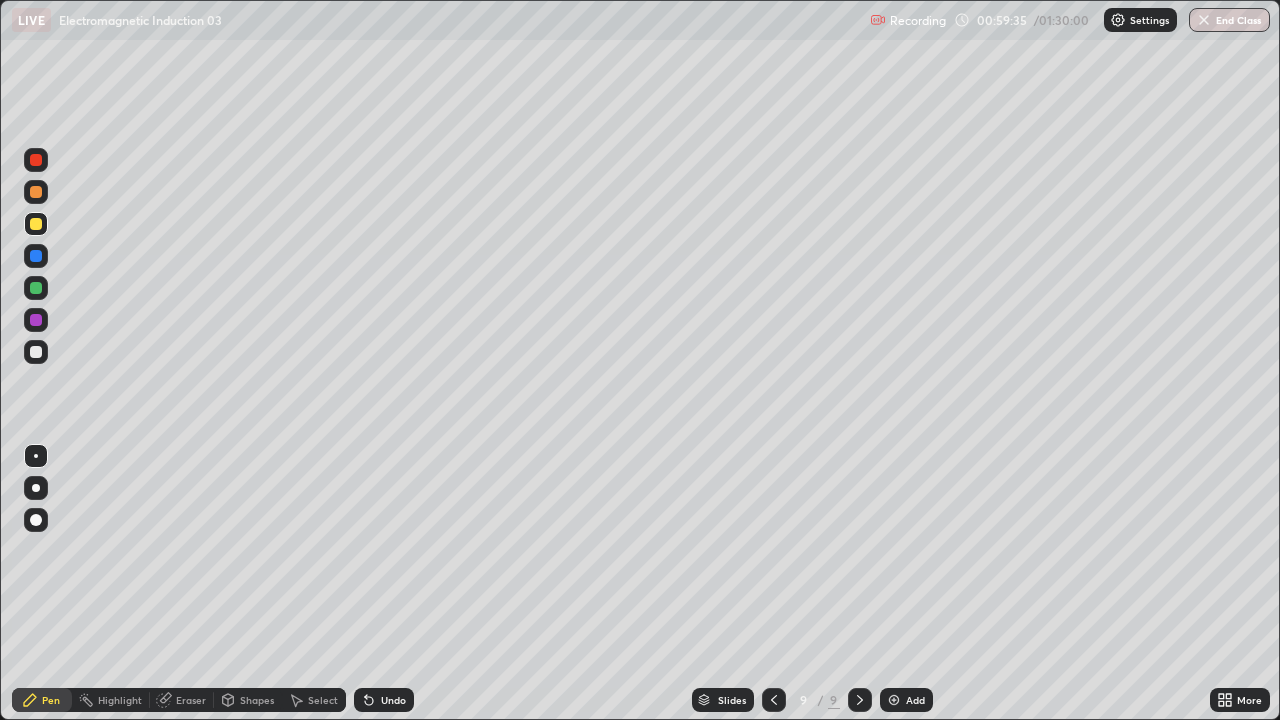 click at bounding box center (36, 352) 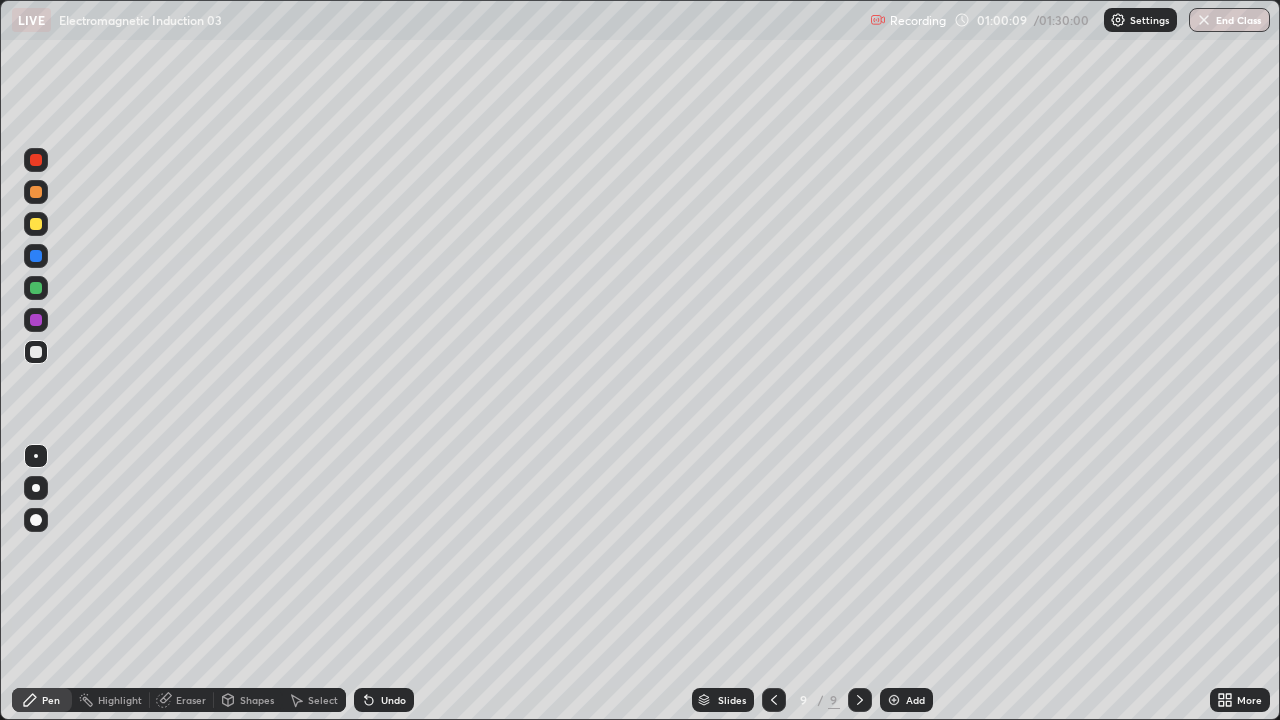 click at bounding box center (36, 192) 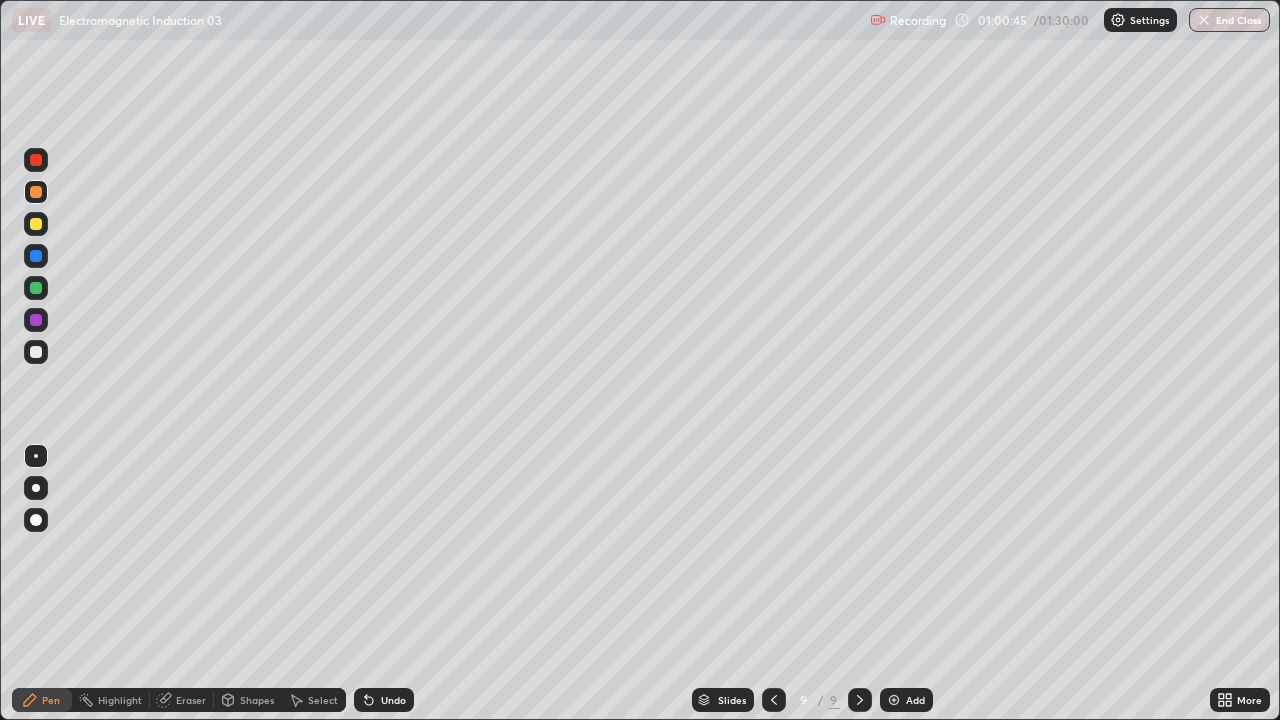 click on "Undo" at bounding box center (393, 700) 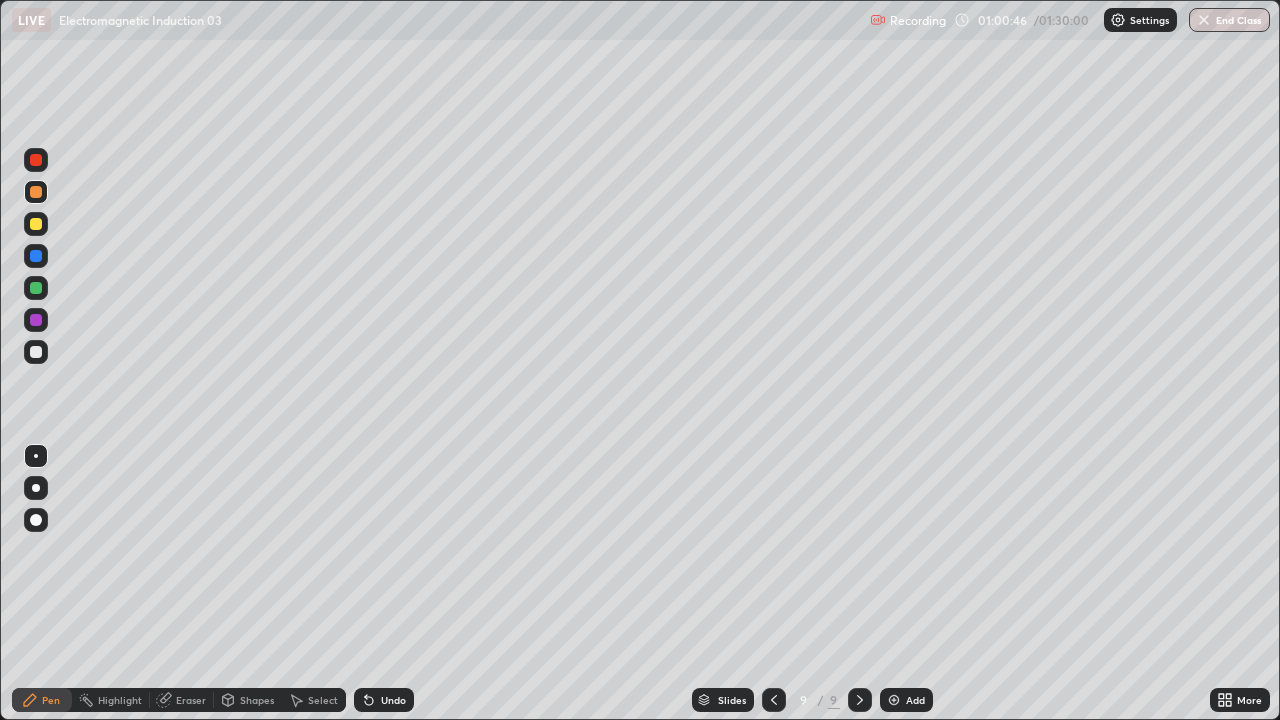 click on "Undo" at bounding box center (393, 700) 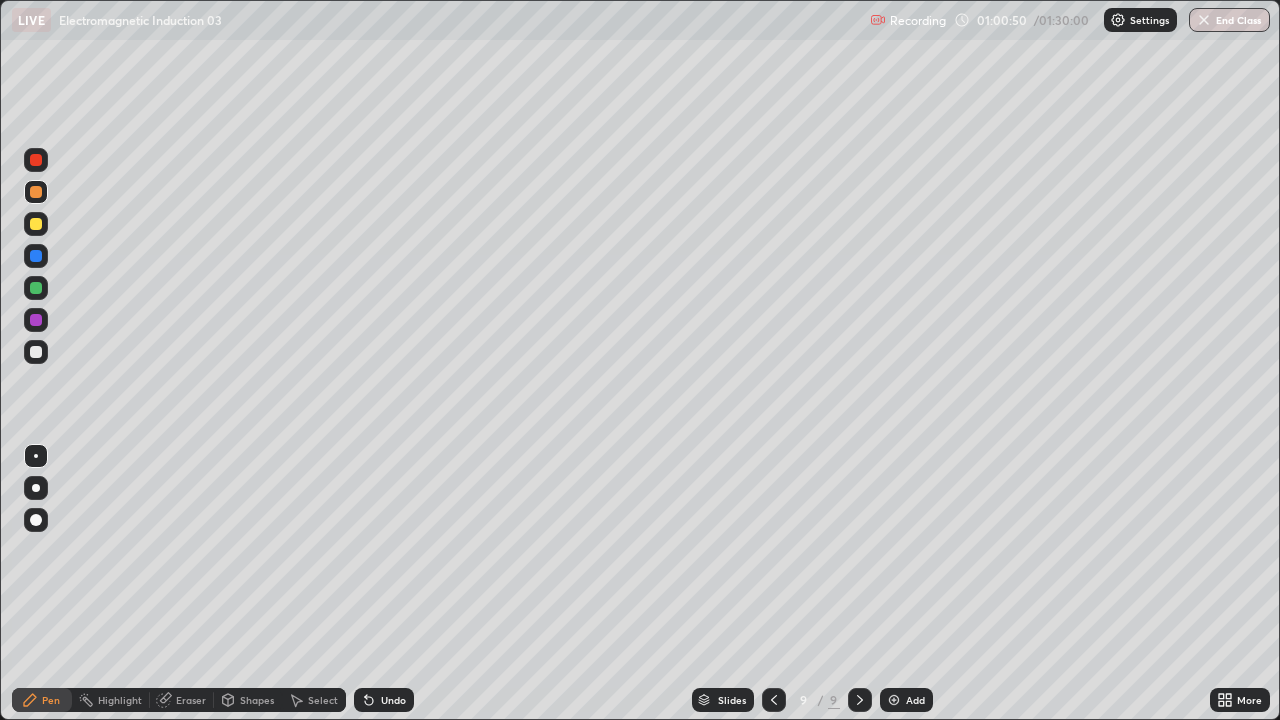 click on "Eraser" at bounding box center [191, 700] 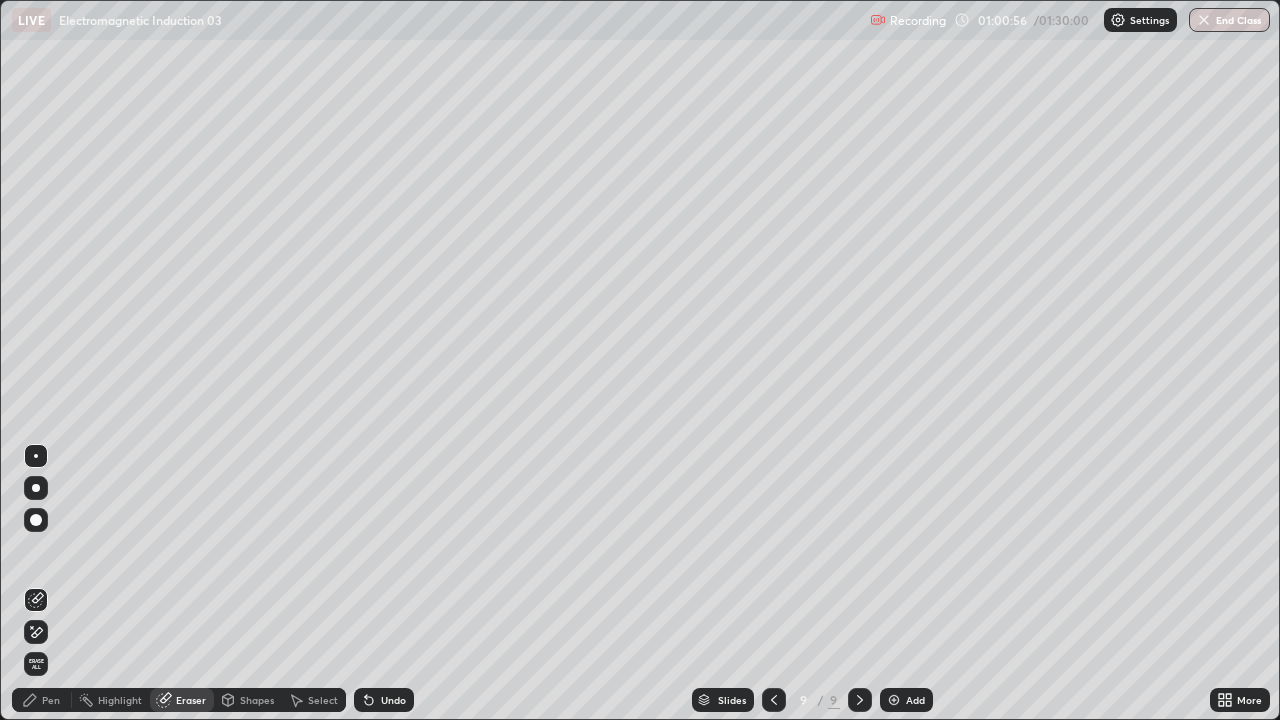 click on "Pen" at bounding box center (51, 700) 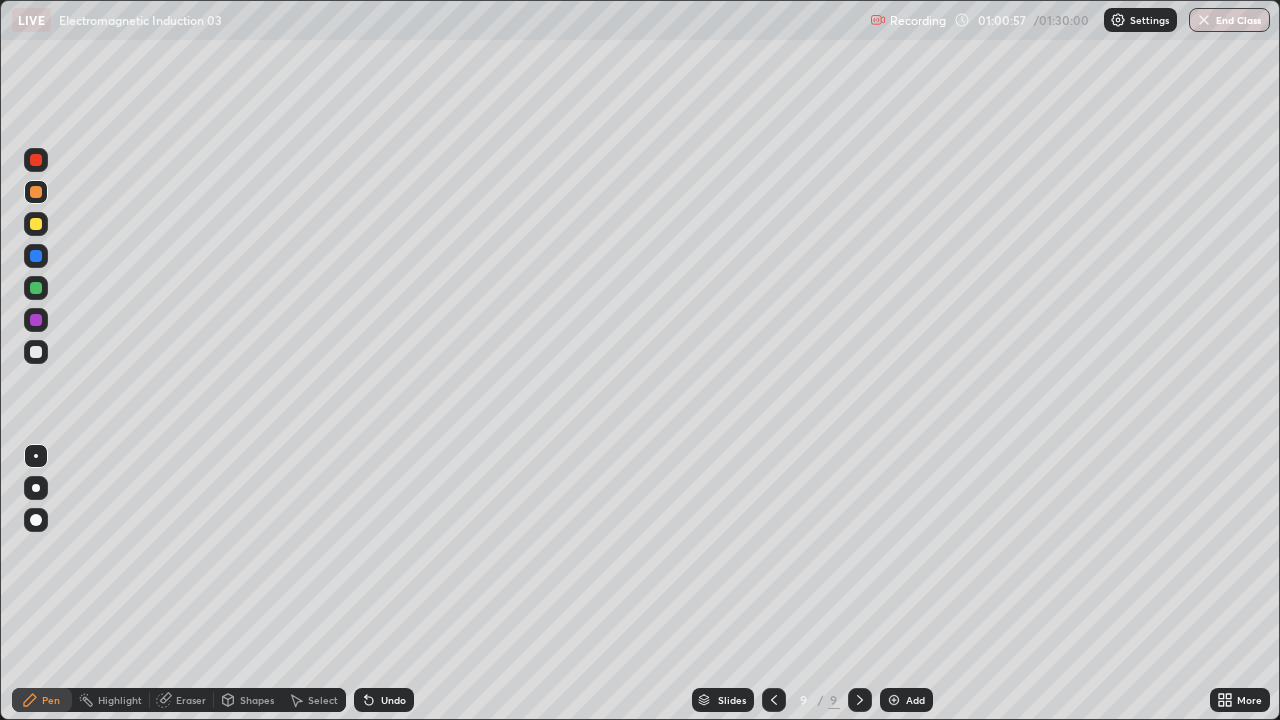 click at bounding box center (36, 224) 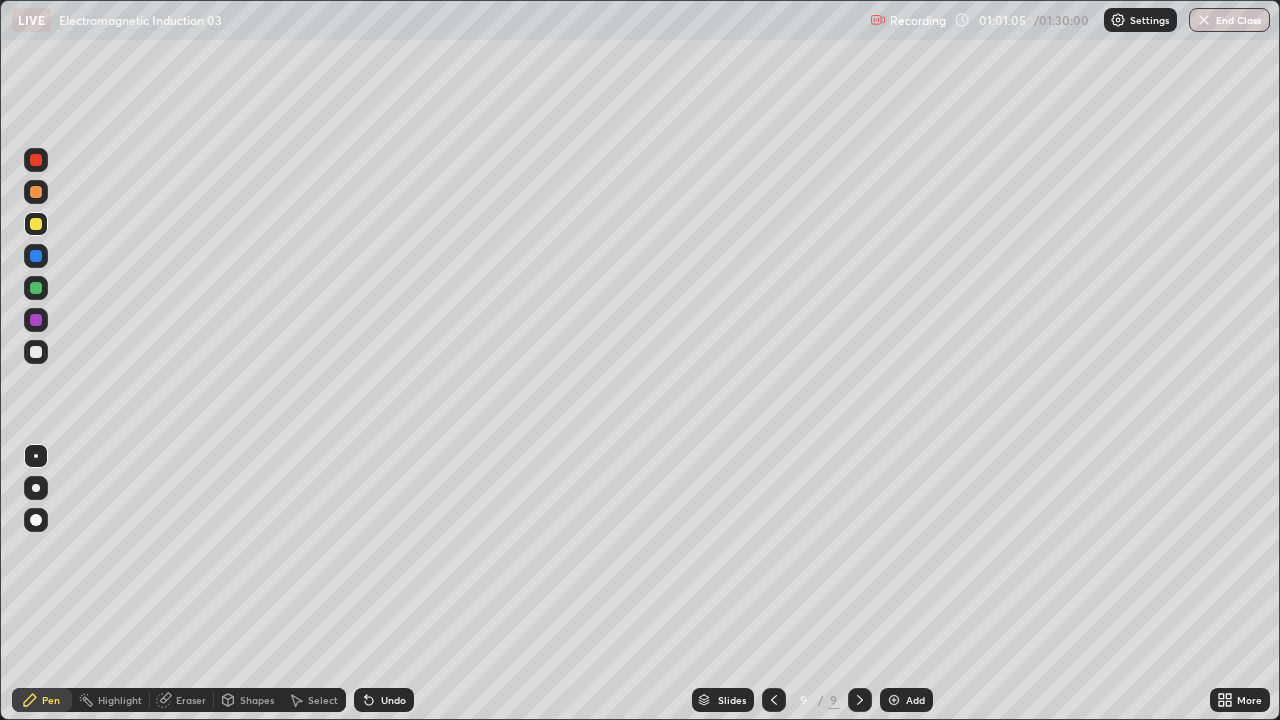 click at bounding box center (36, 352) 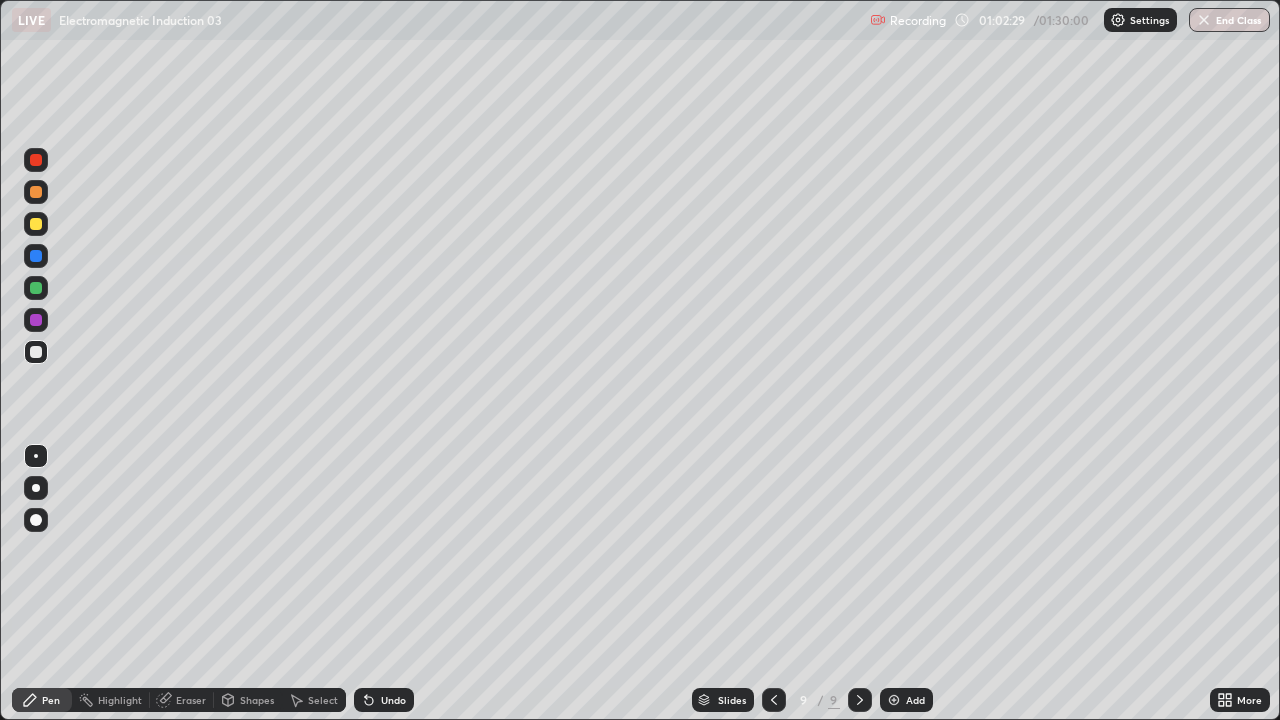 click at bounding box center [36, 192] 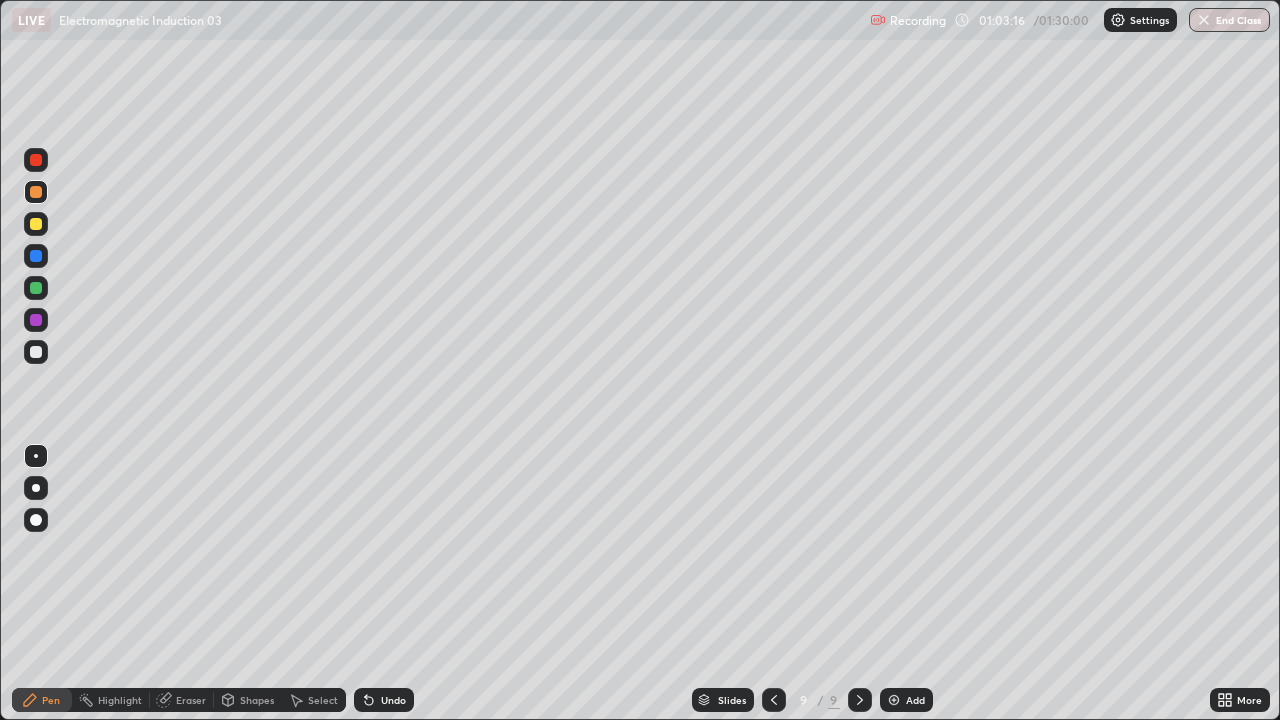 click at bounding box center [36, 352] 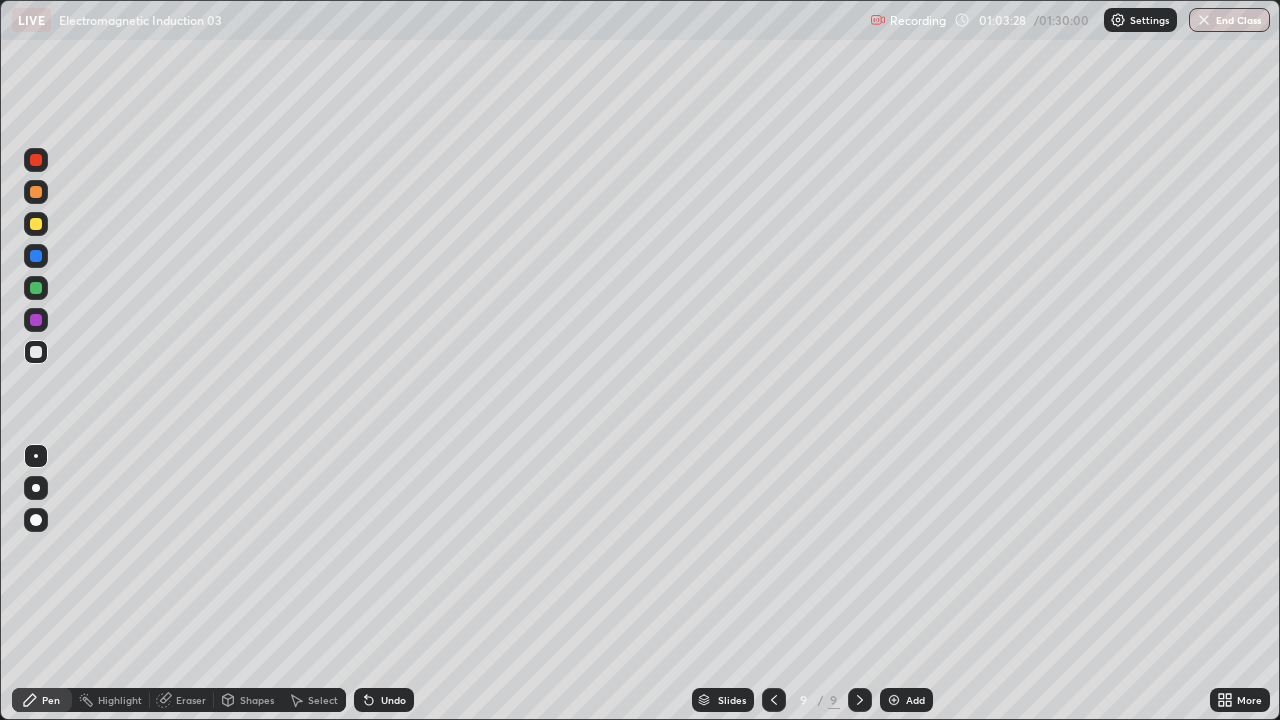 click at bounding box center [36, 192] 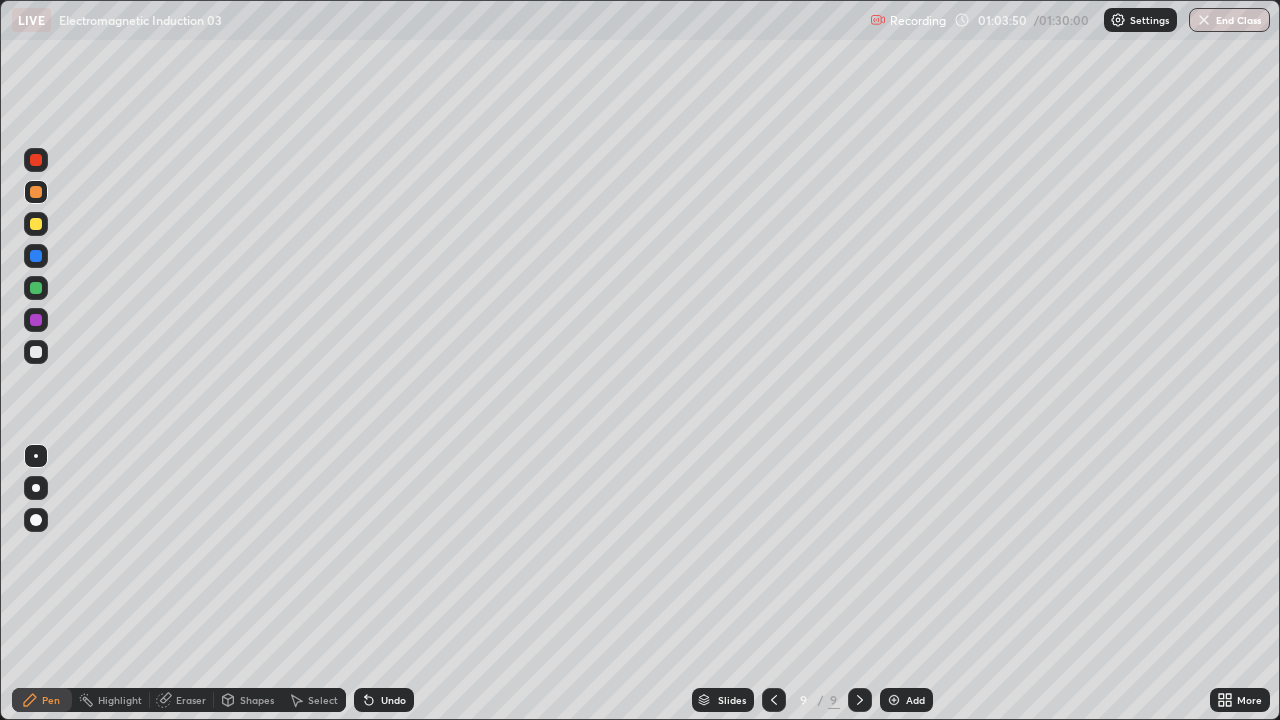 click at bounding box center (36, 352) 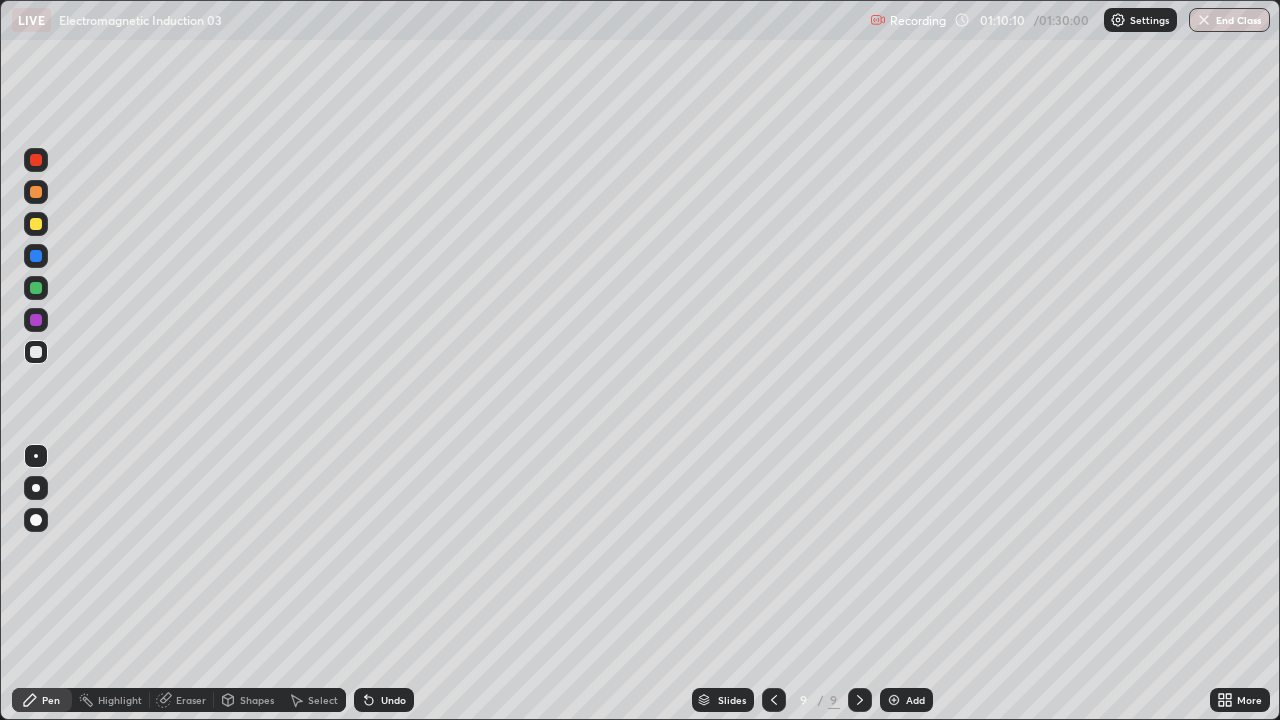 click on "Add" at bounding box center [906, 700] 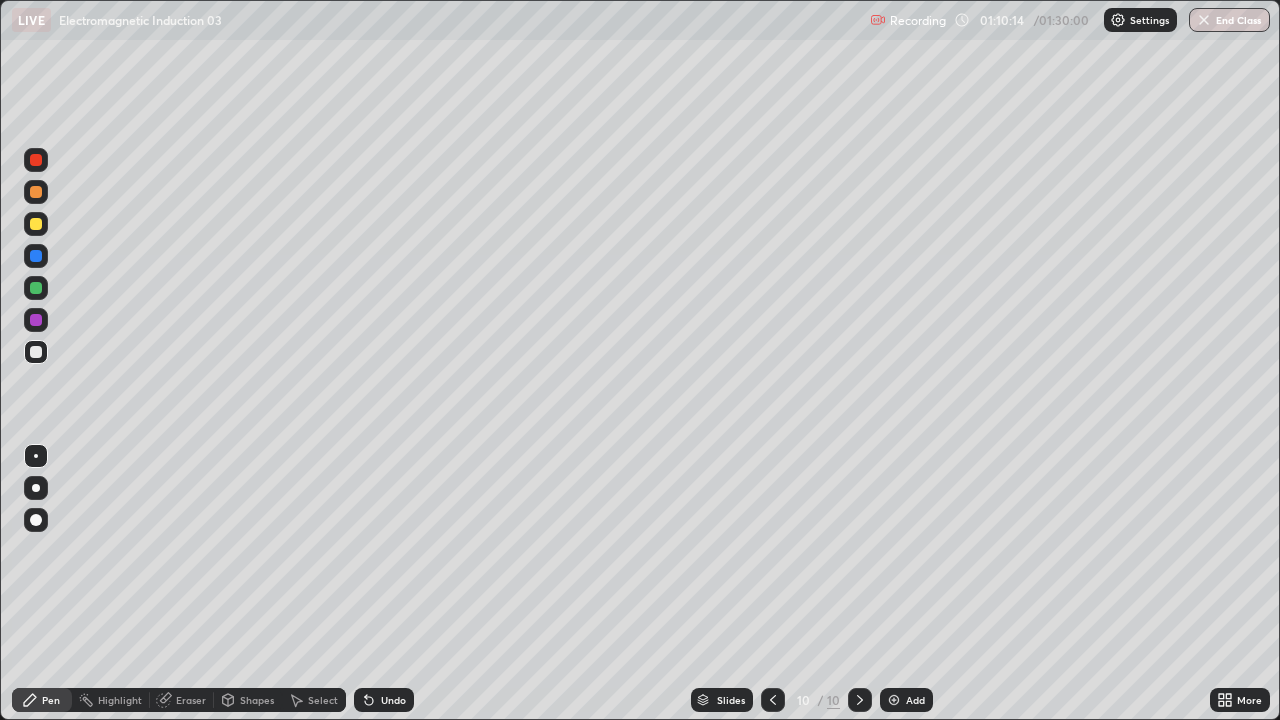 click at bounding box center [36, 224] 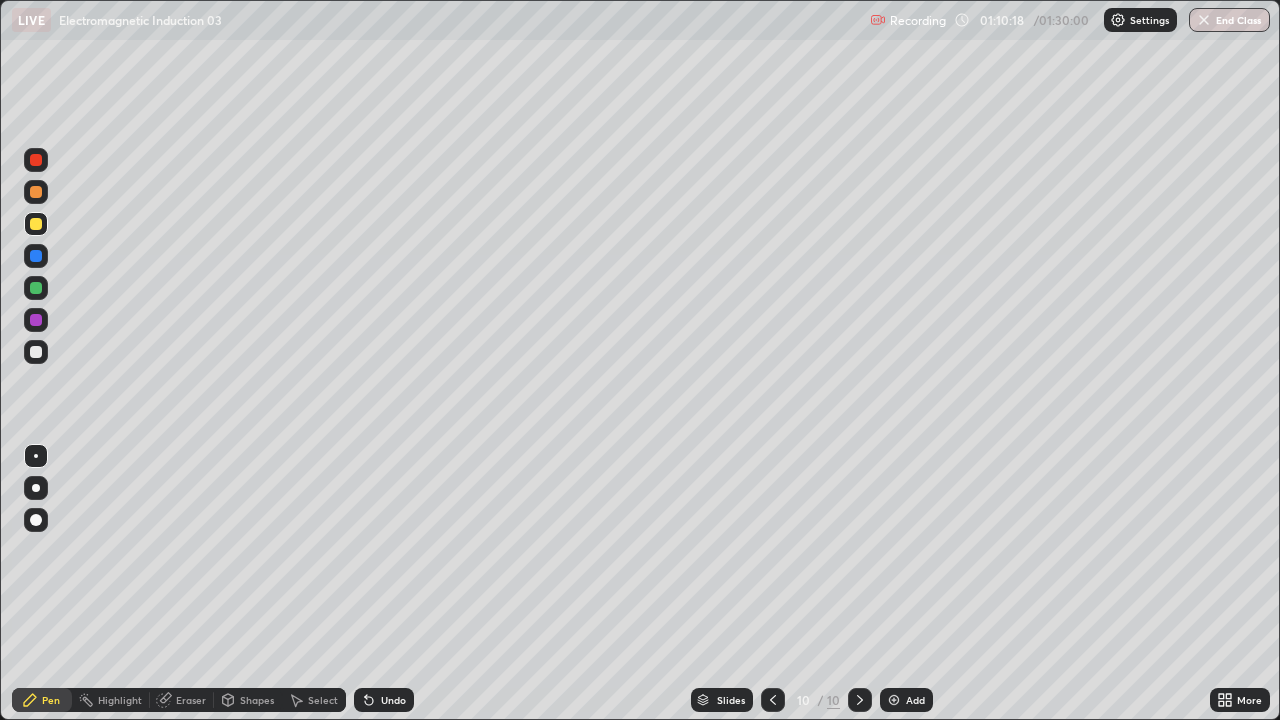 click at bounding box center [36, 352] 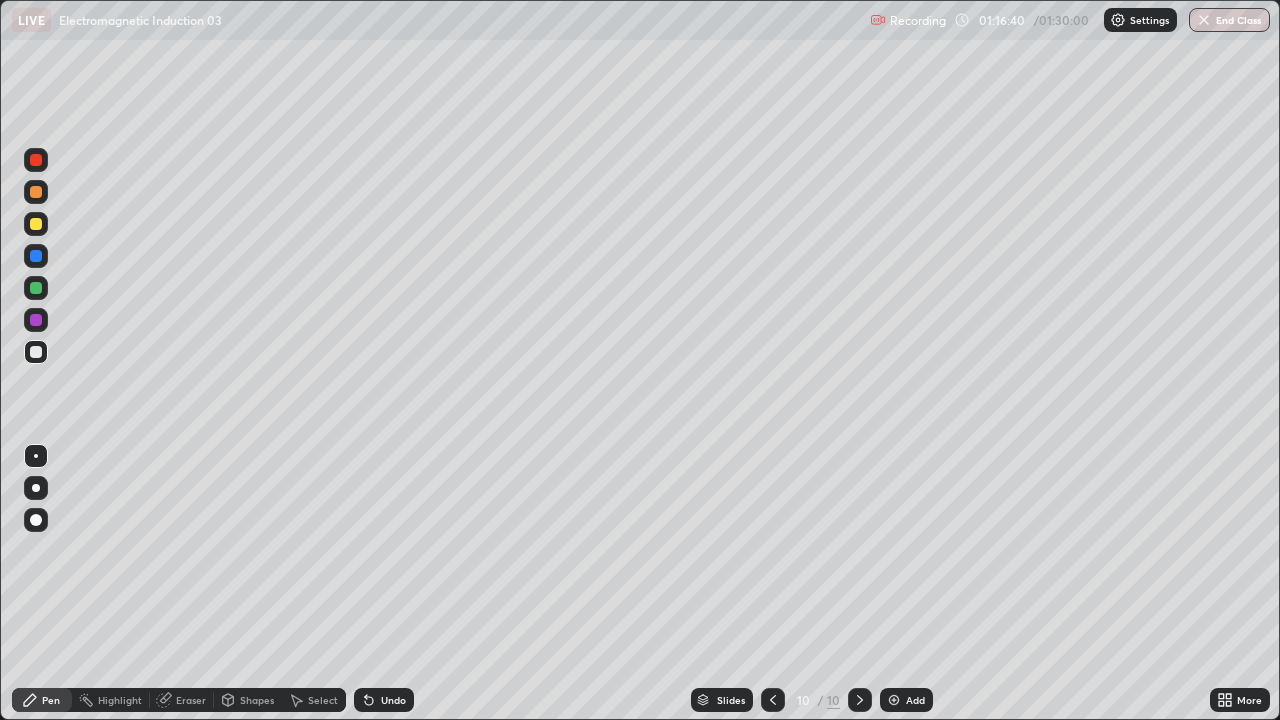 click on "Add" at bounding box center (906, 700) 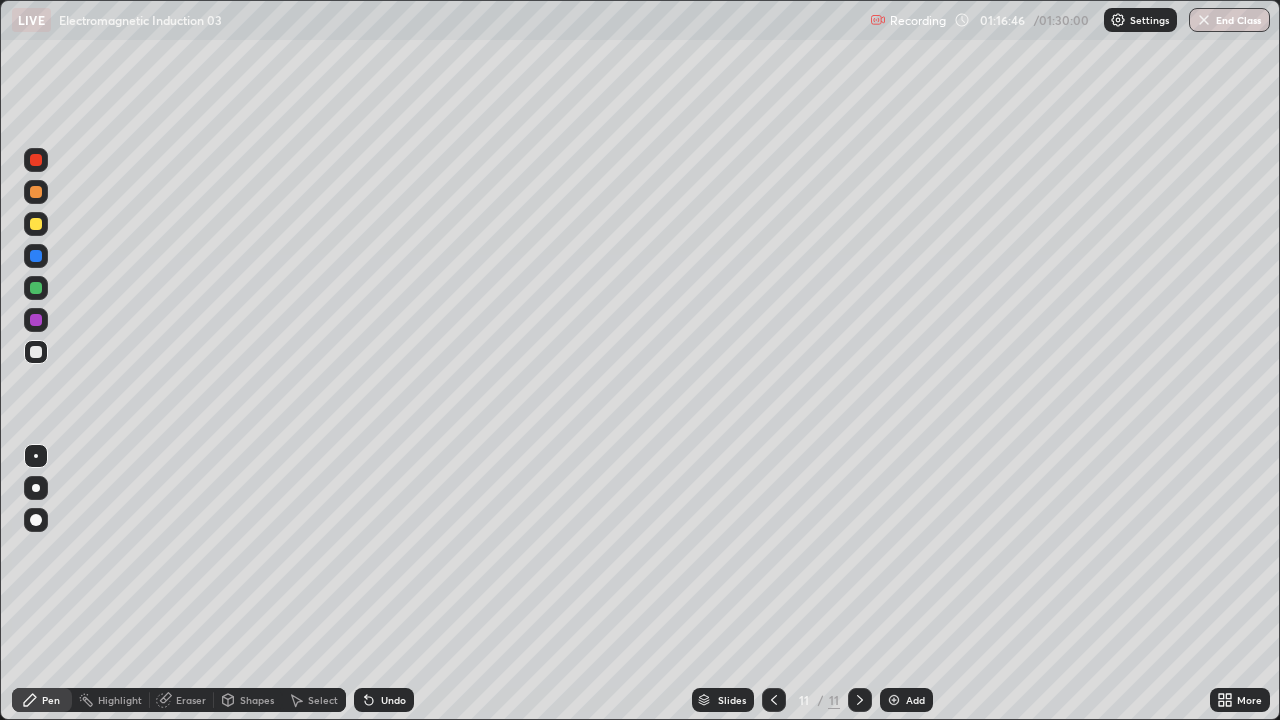 click at bounding box center (36, 224) 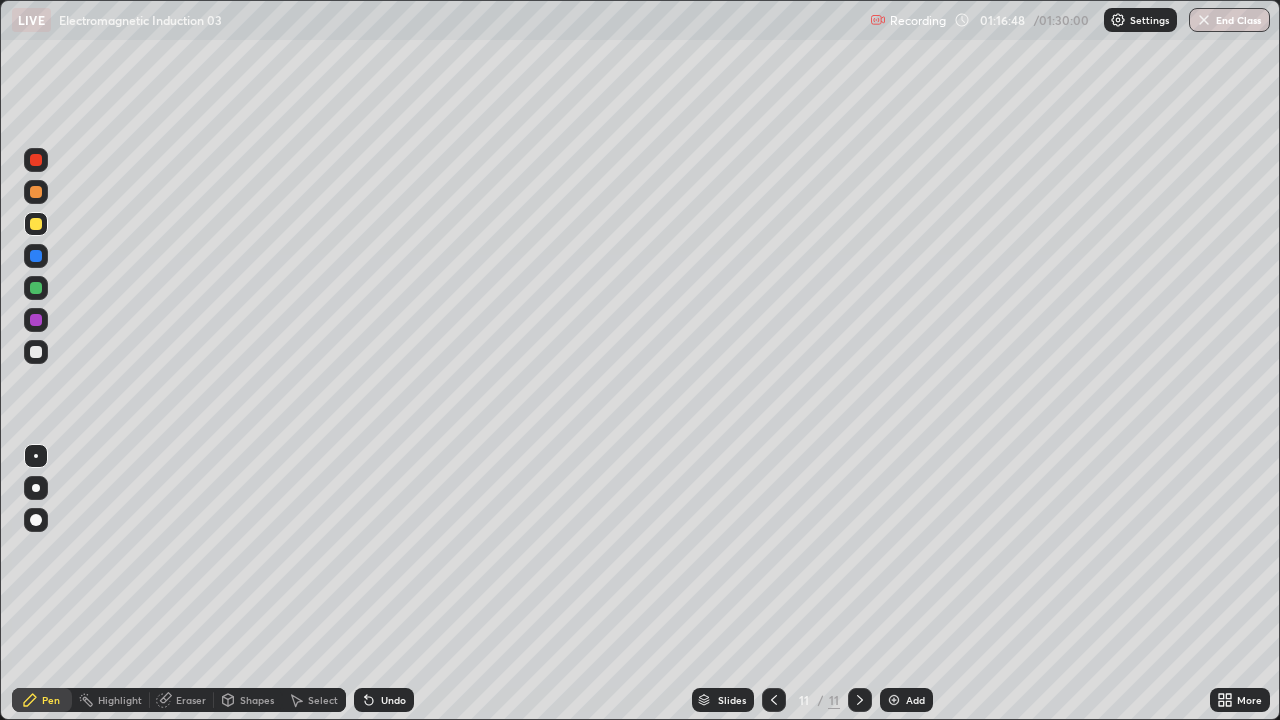 click at bounding box center (36, 352) 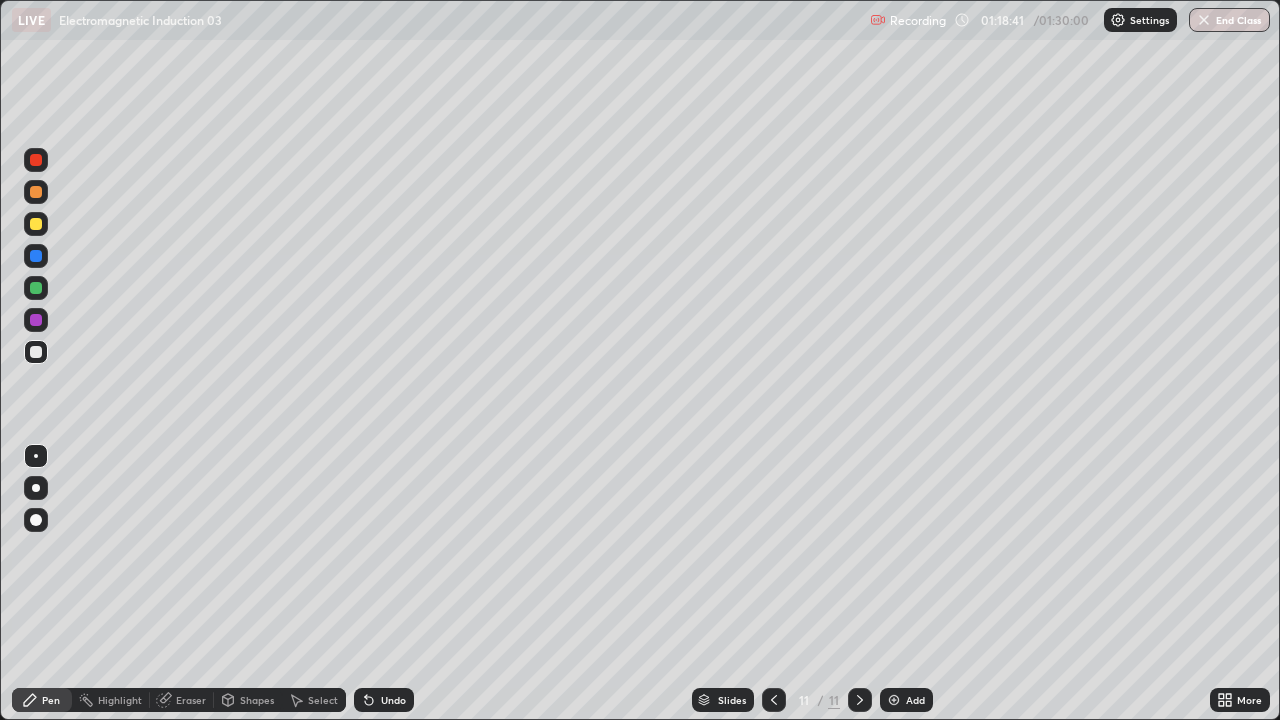 click on "Add" at bounding box center [915, 700] 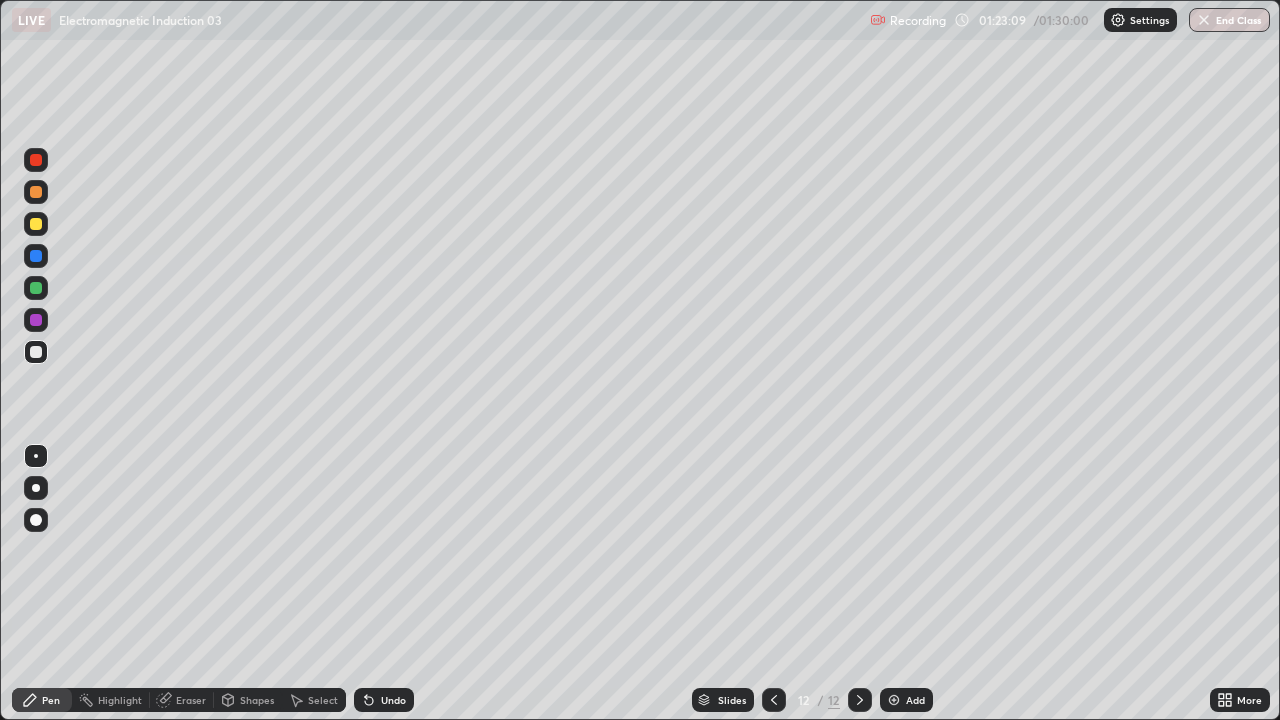 click on "End Class" at bounding box center [1229, 20] 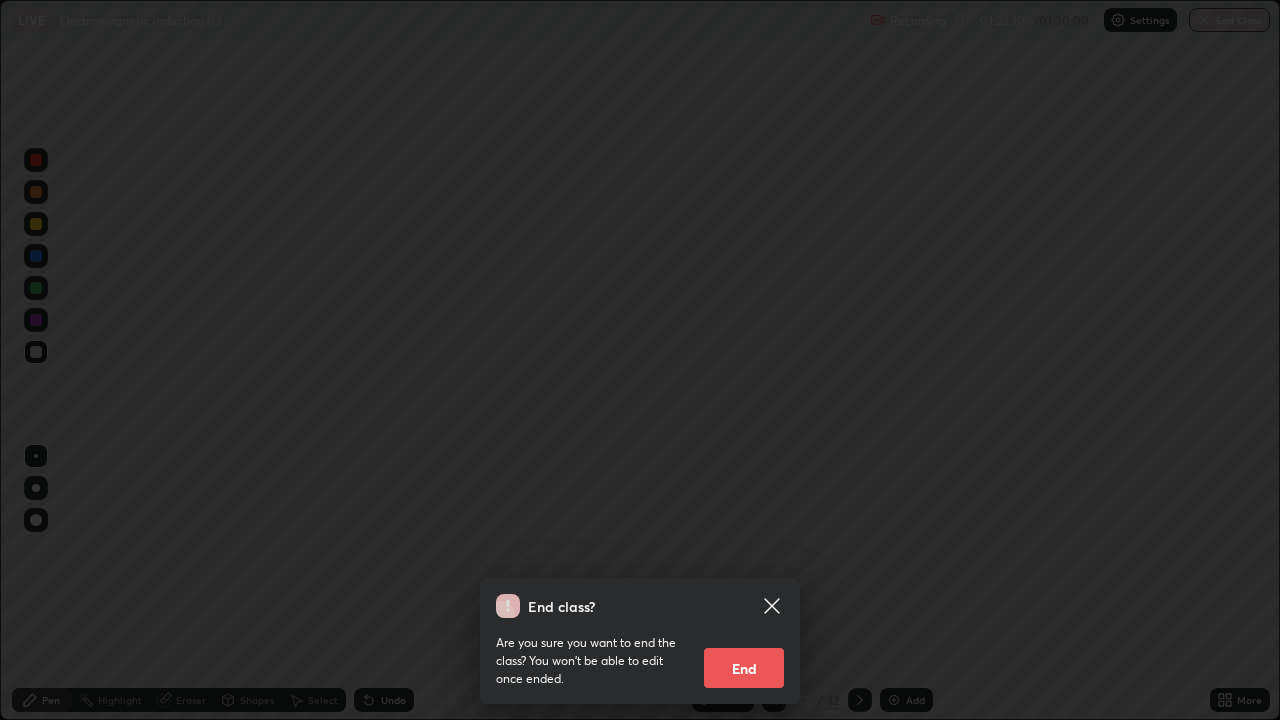 click on "End" at bounding box center (744, 668) 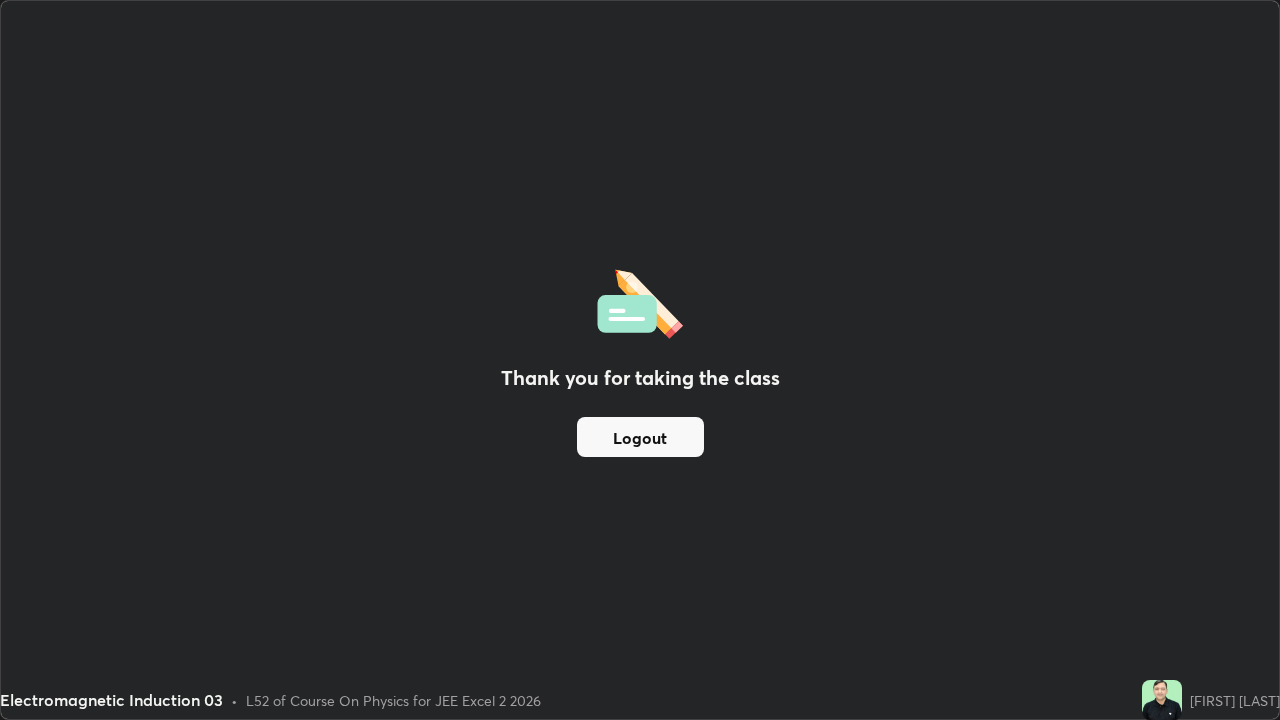click on "Logout" at bounding box center (640, 437) 